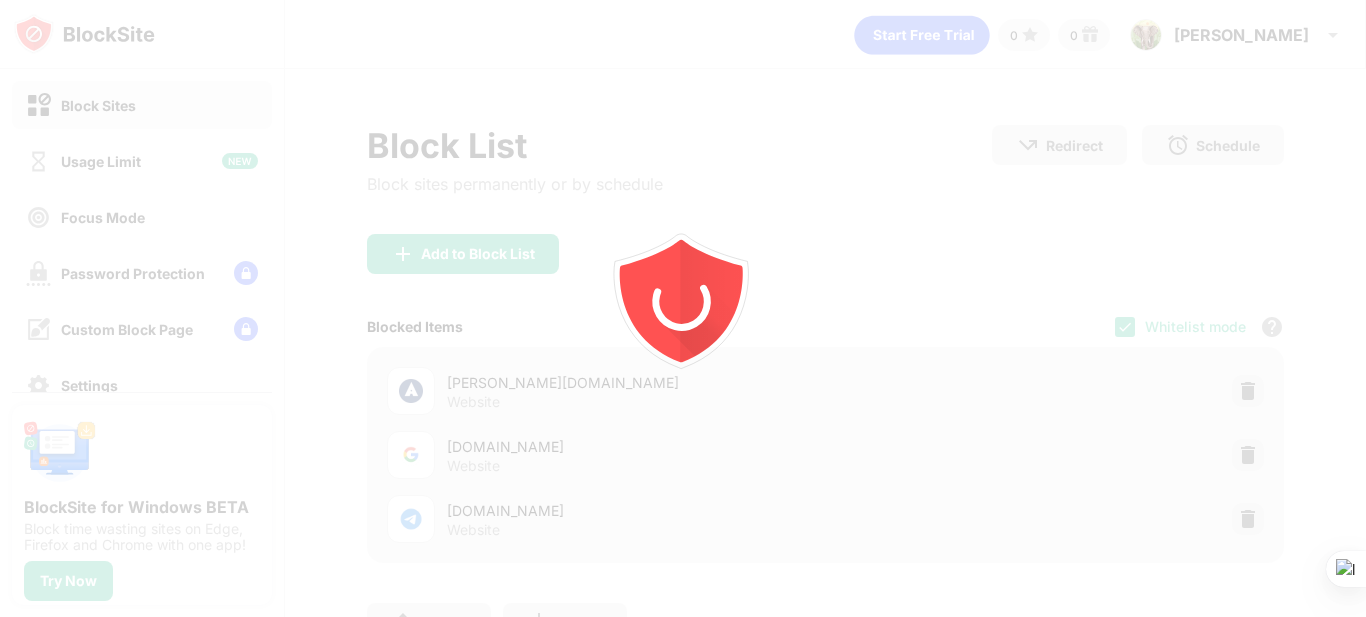 scroll, scrollTop: 0, scrollLeft: 0, axis: both 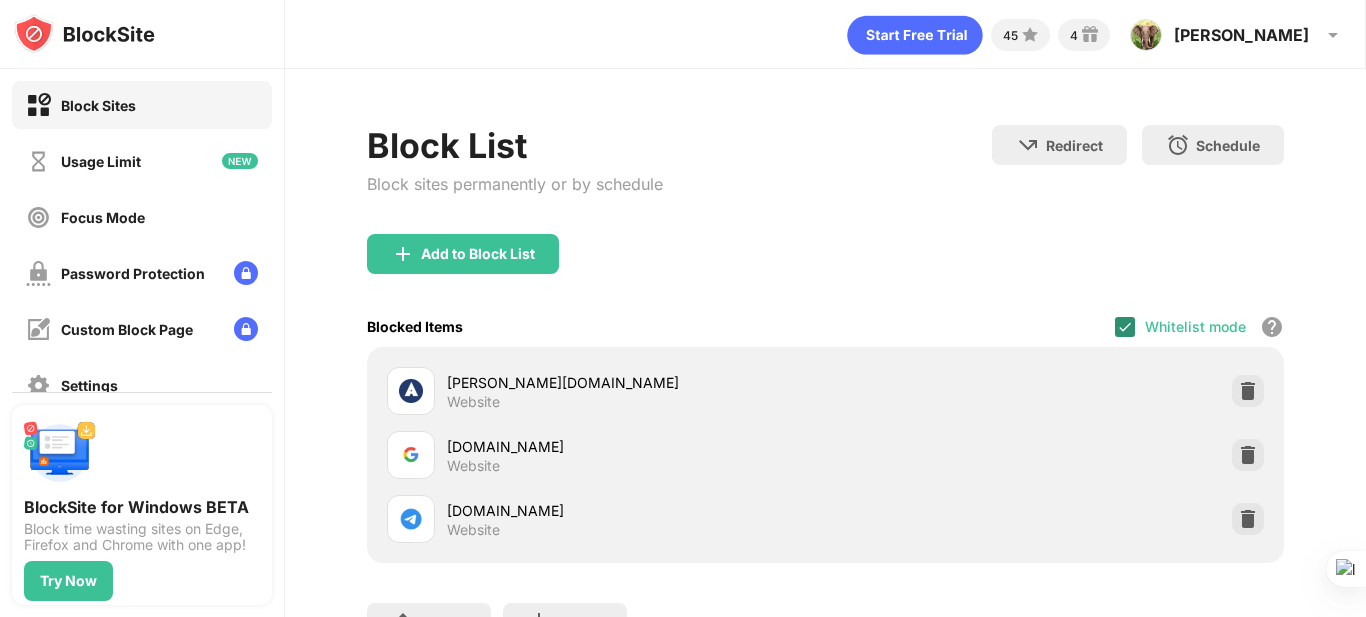 click at bounding box center (1125, 327) 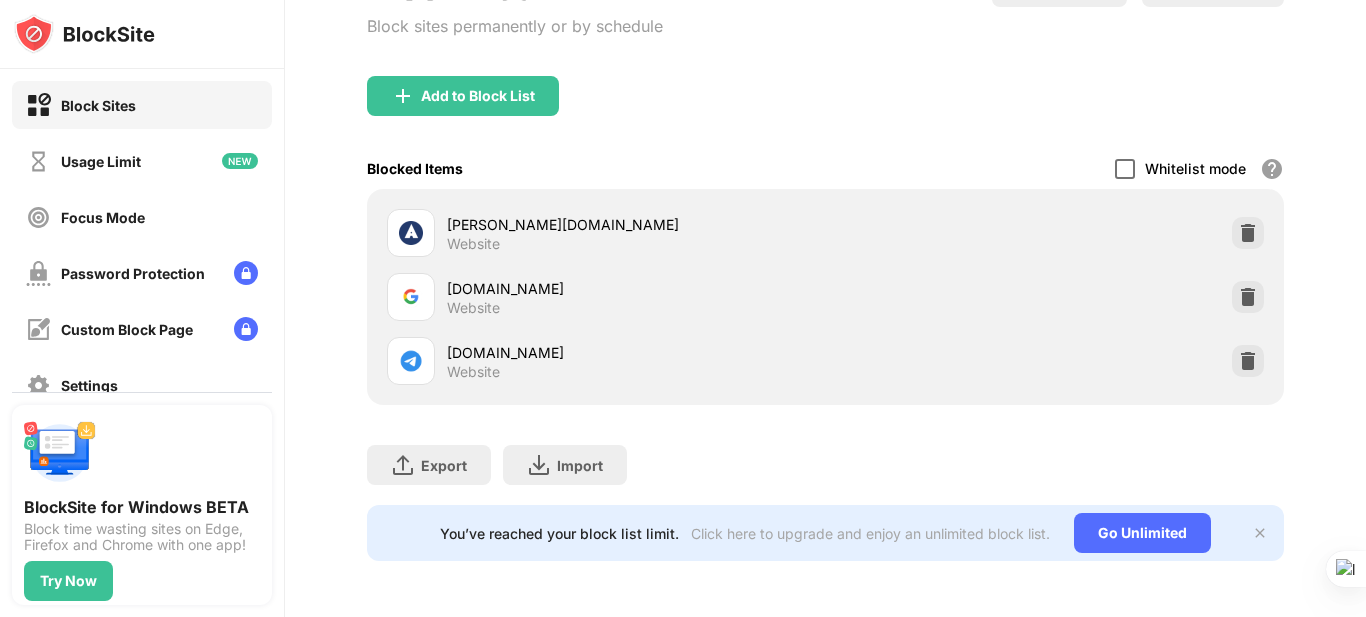 scroll, scrollTop: 173, scrollLeft: 0, axis: vertical 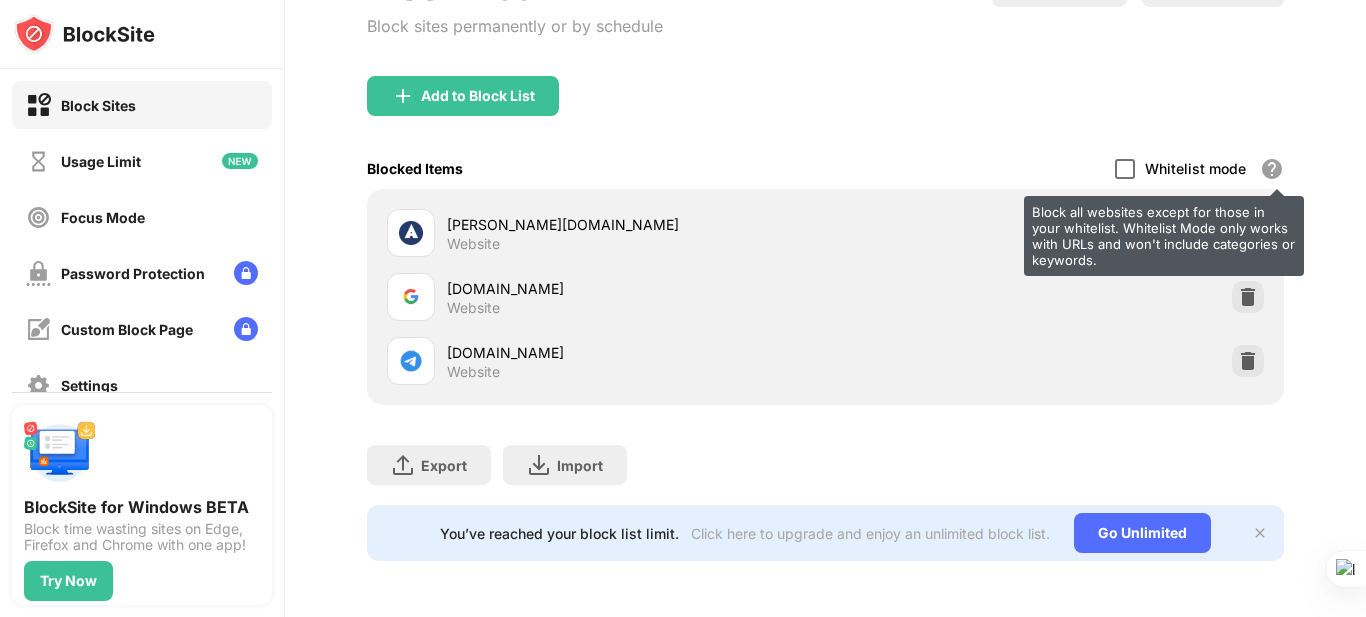 click on "Block all websites except for those in your whitelist. Whitelist Mode only works with URLs and won't include categories or keywords." at bounding box center (1272, 169) 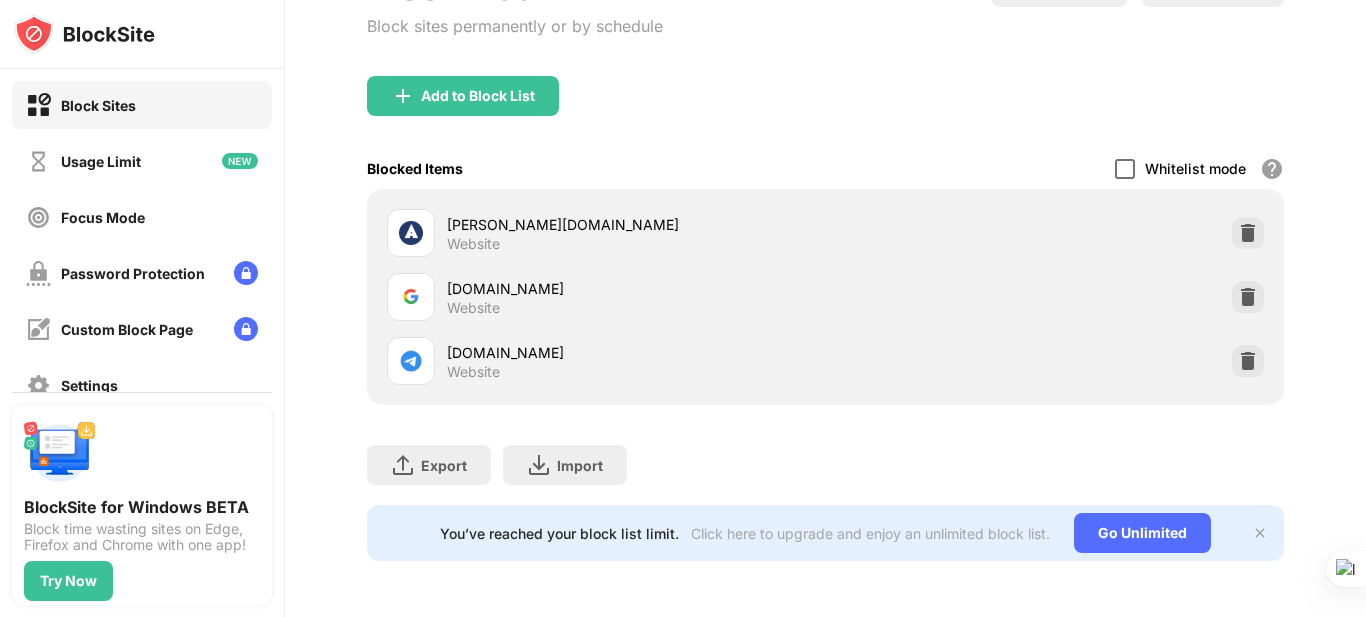 click on "Whitelist mode Block all websites except for those in your whitelist. Whitelist Mode only works with URLs and won't include categories or keywords." at bounding box center [1199, 168] 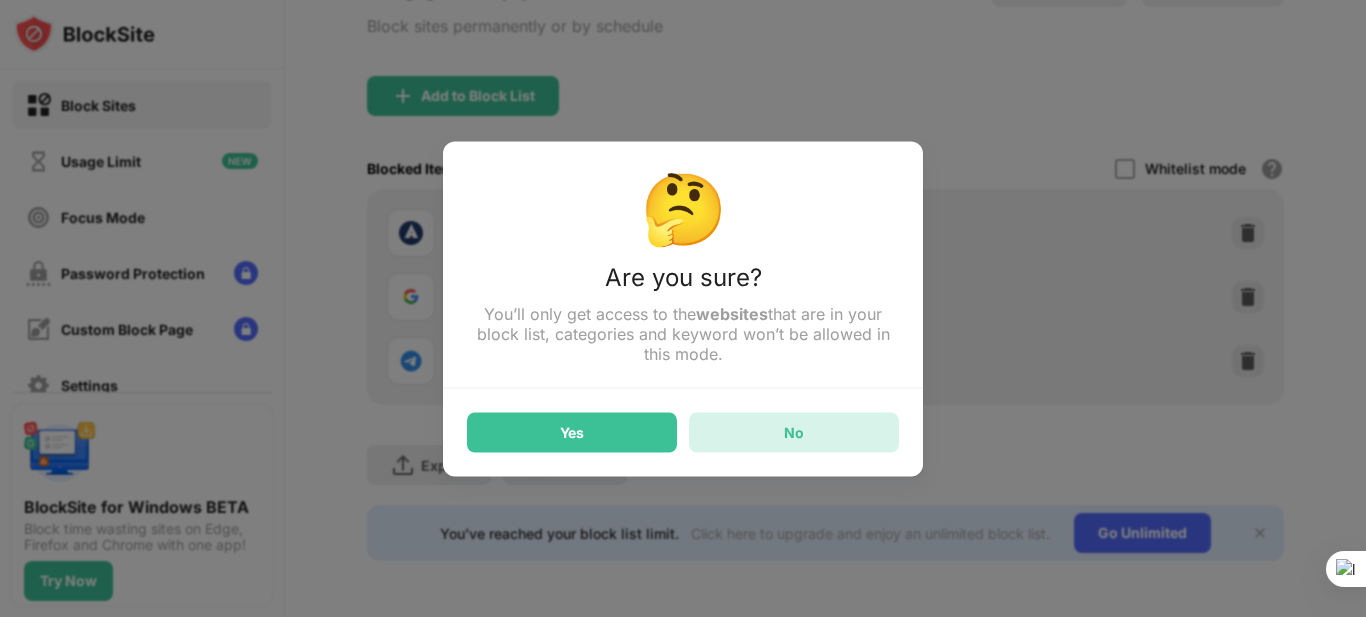 click on "No" at bounding box center [794, 432] 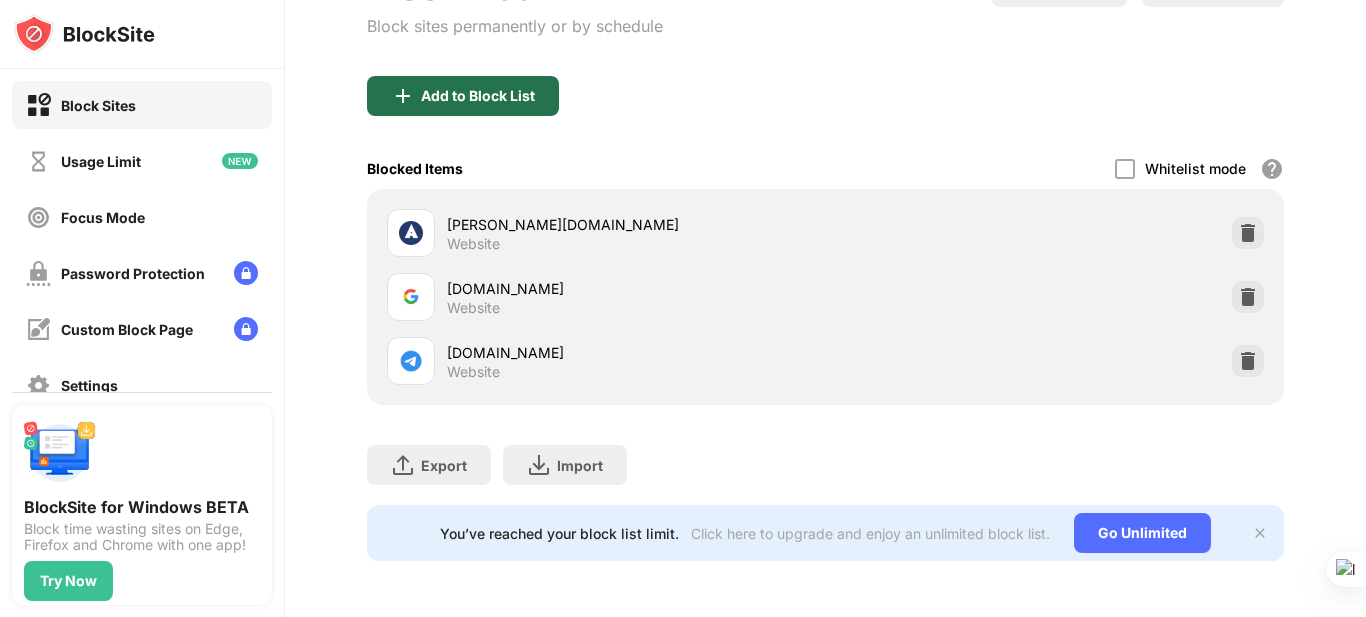 click on "Add to Block List" at bounding box center [478, 96] 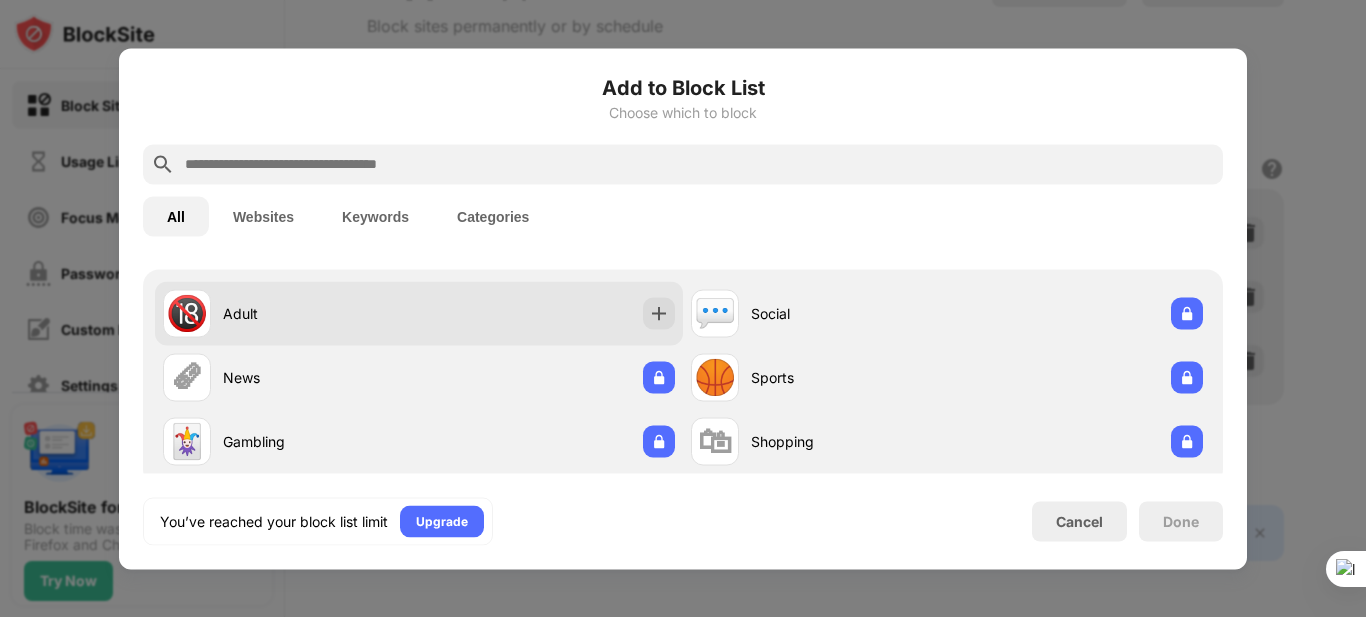 scroll, scrollTop: 48, scrollLeft: 0, axis: vertical 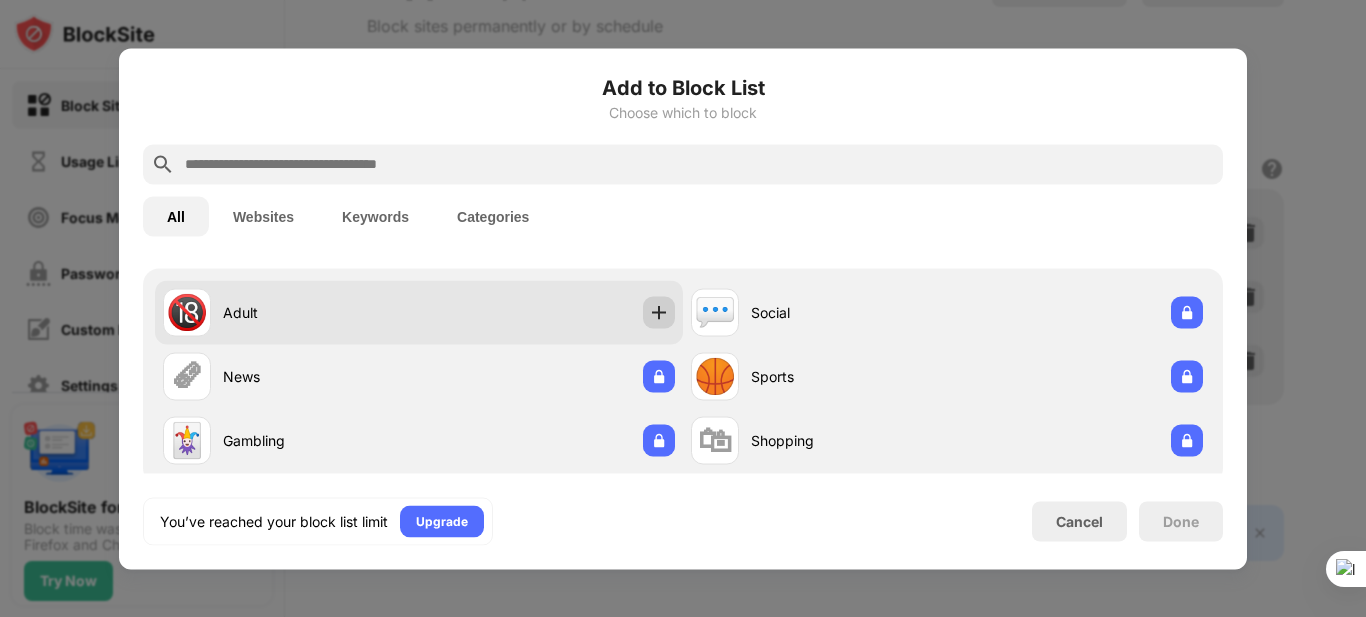 click at bounding box center (659, 312) 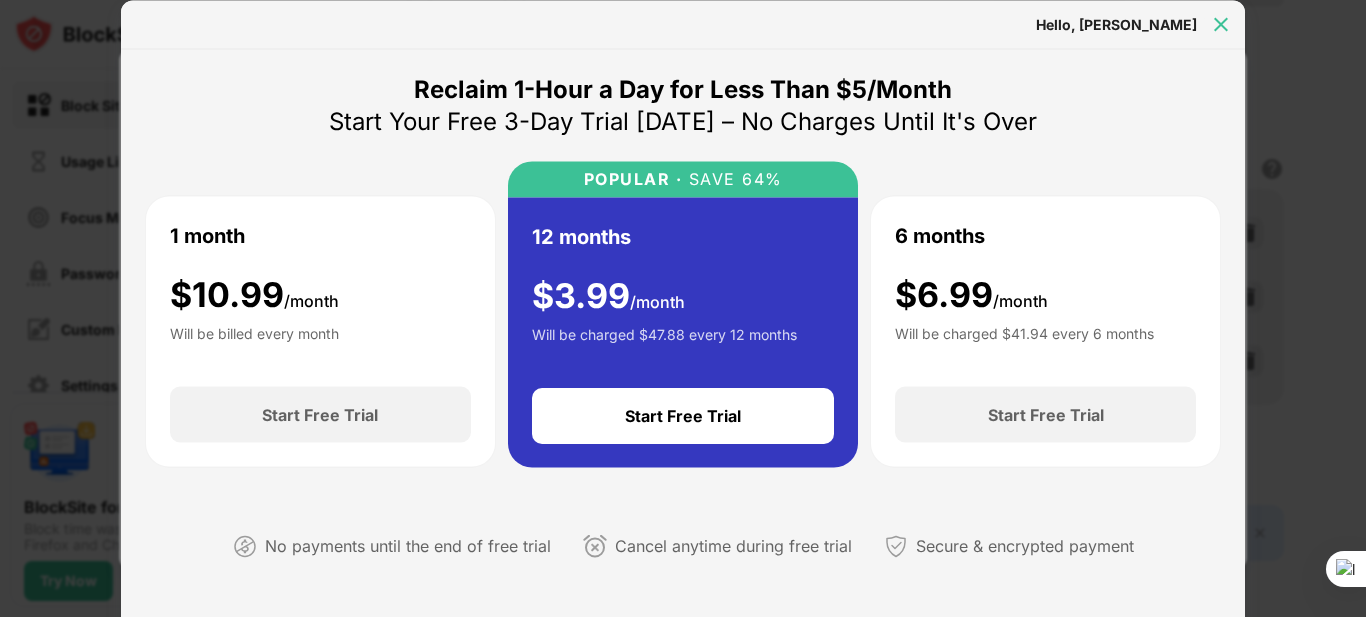 click at bounding box center (1221, 24) 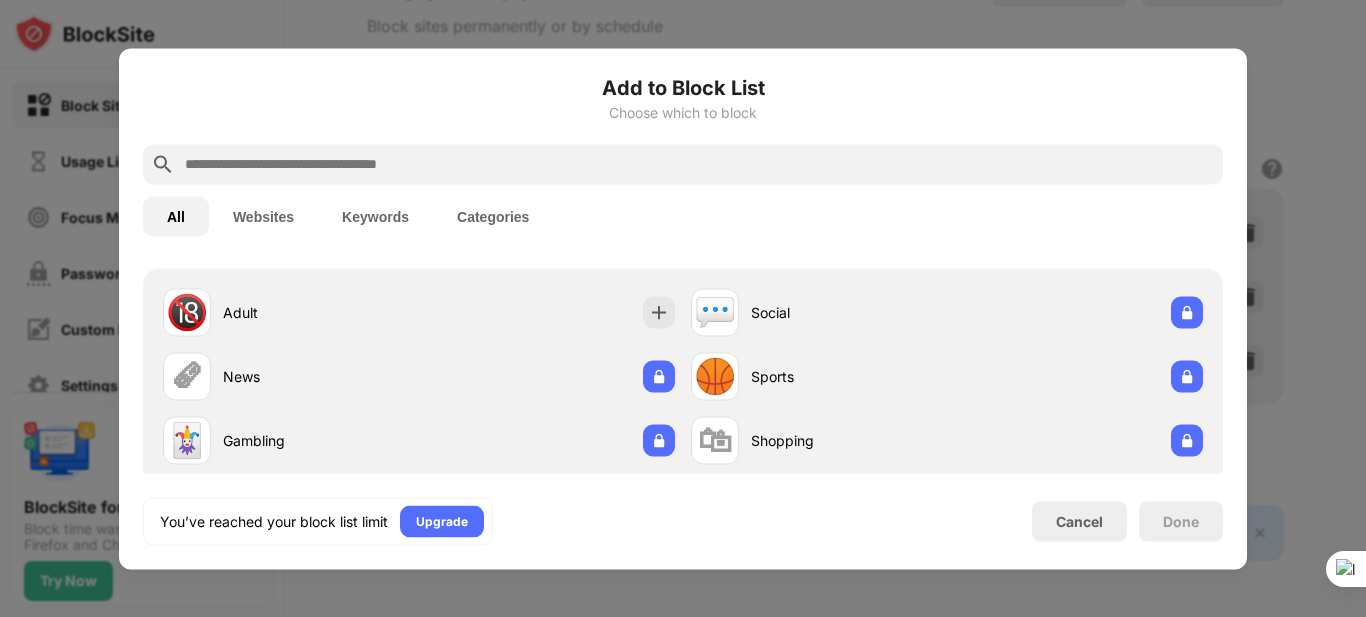 click at bounding box center (683, 308) 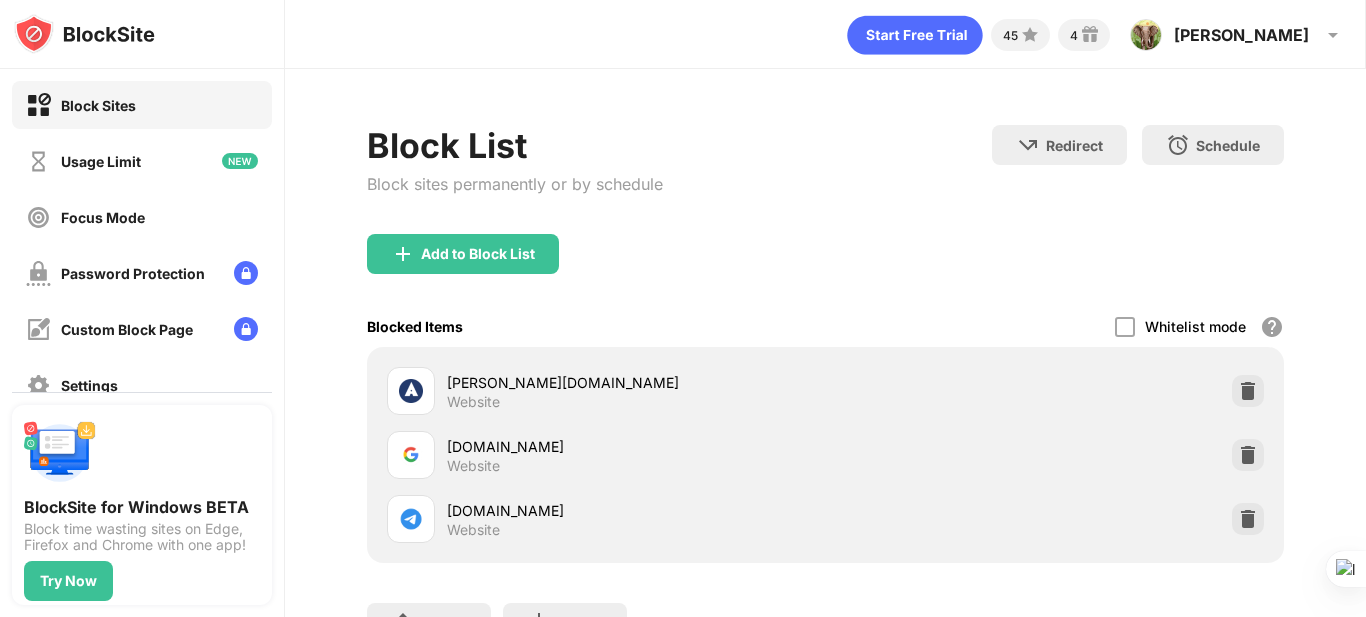 scroll, scrollTop: 173, scrollLeft: 12, axis: both 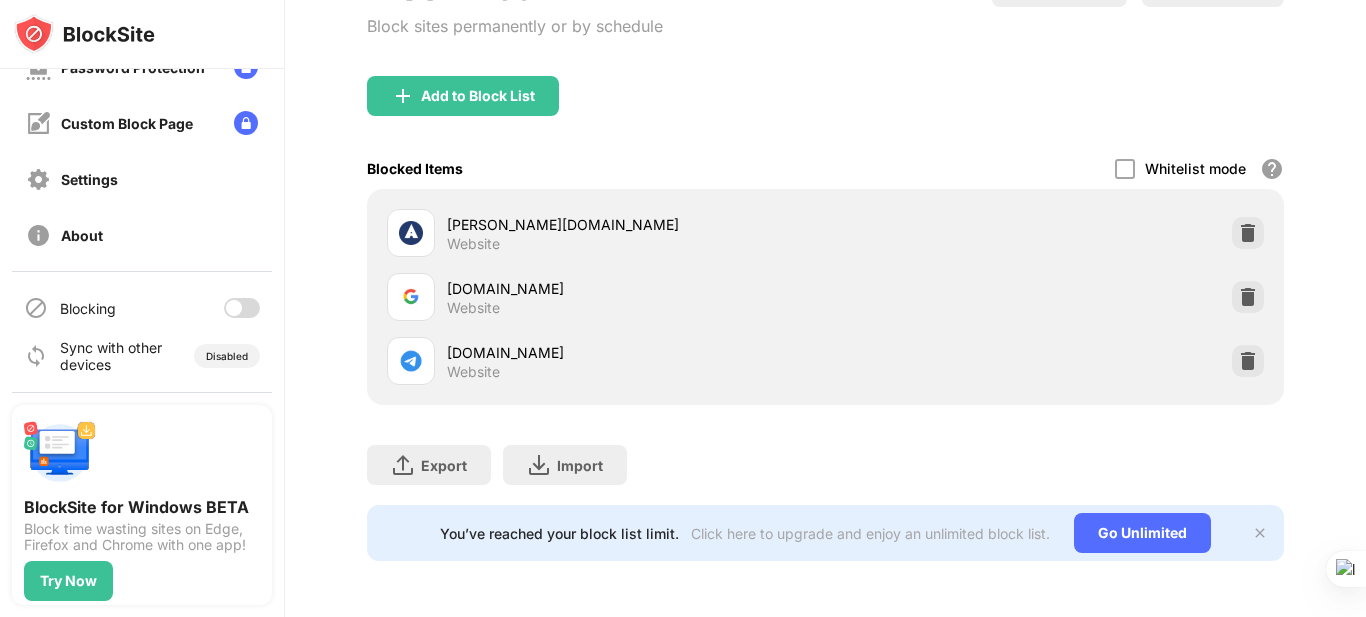click at bounding box center (242, 308) 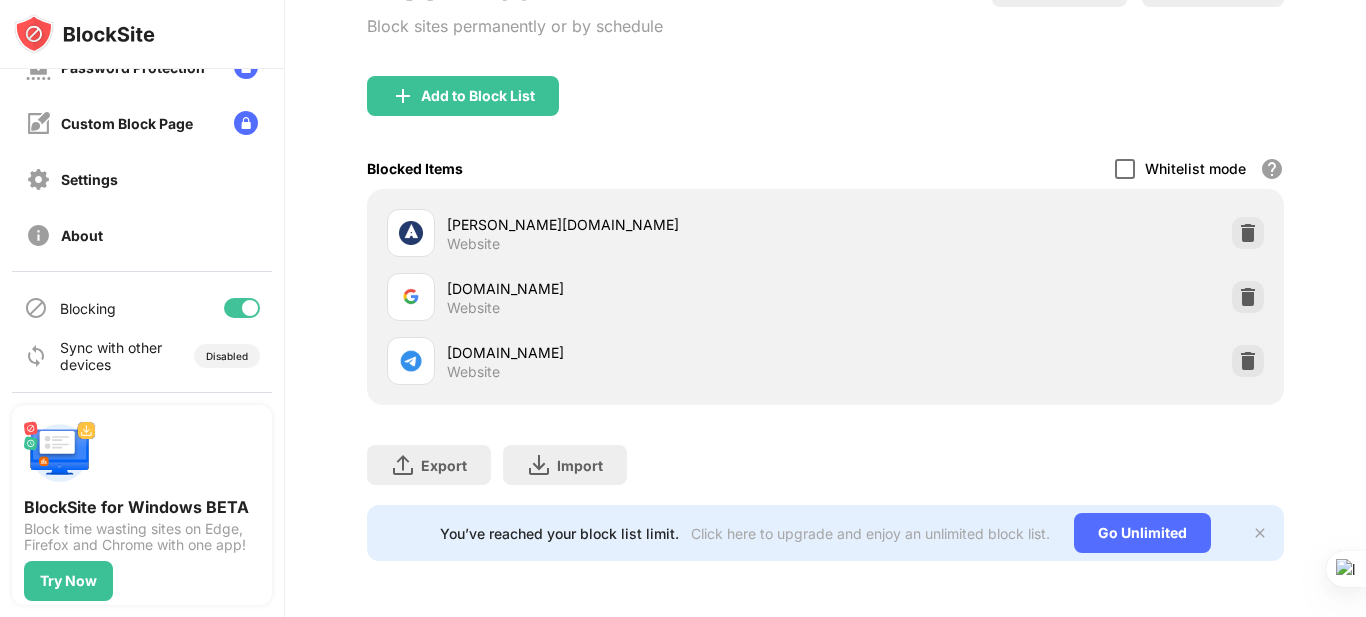 click at bounding box center (1125, 169) 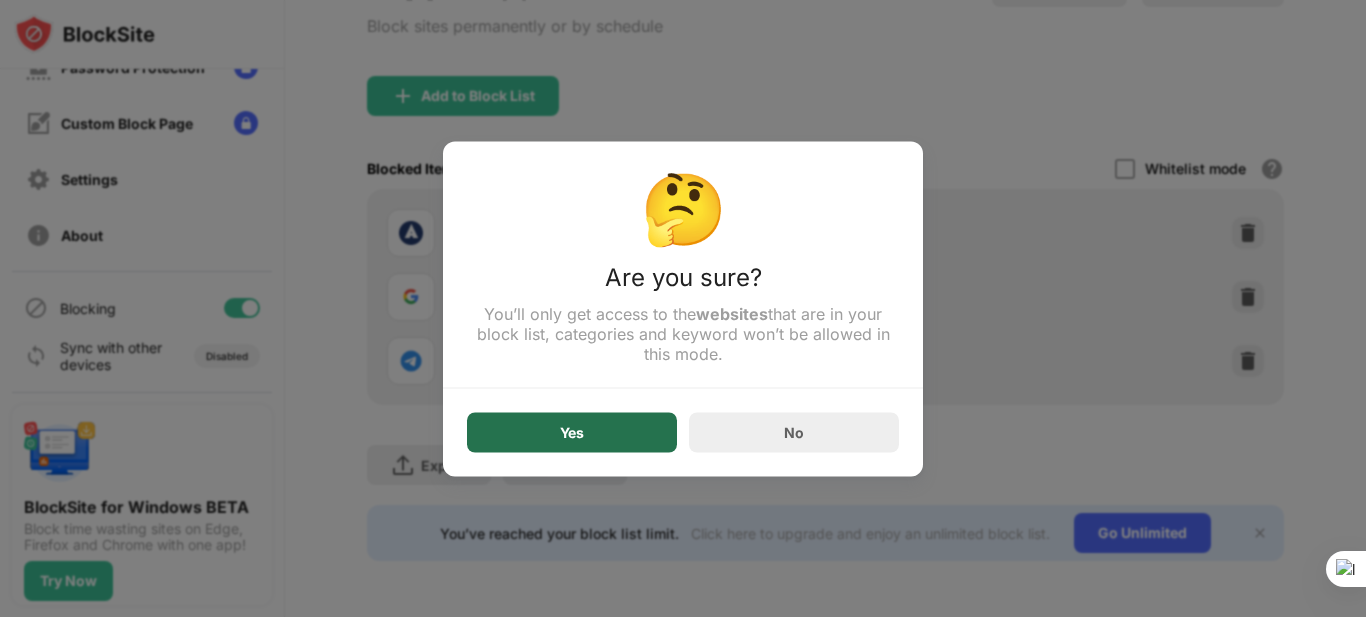 click on "Yes" at bounding box center (572, 432) 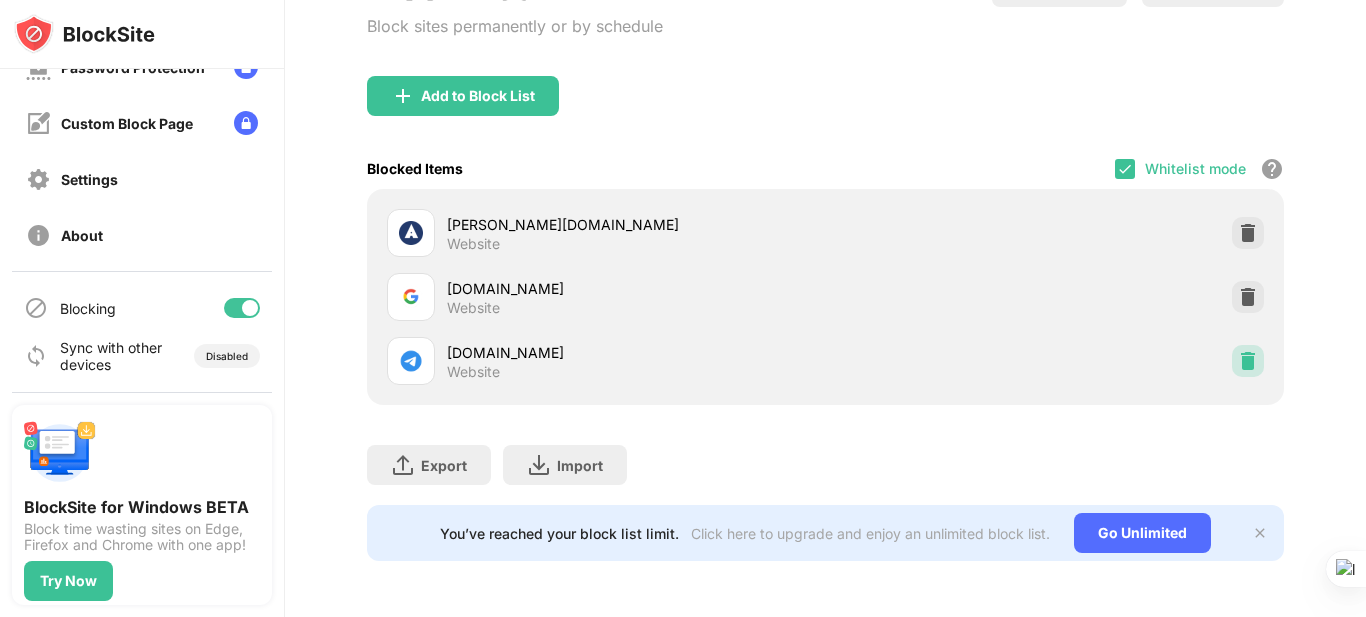 click at bounding box center (1248, 361) 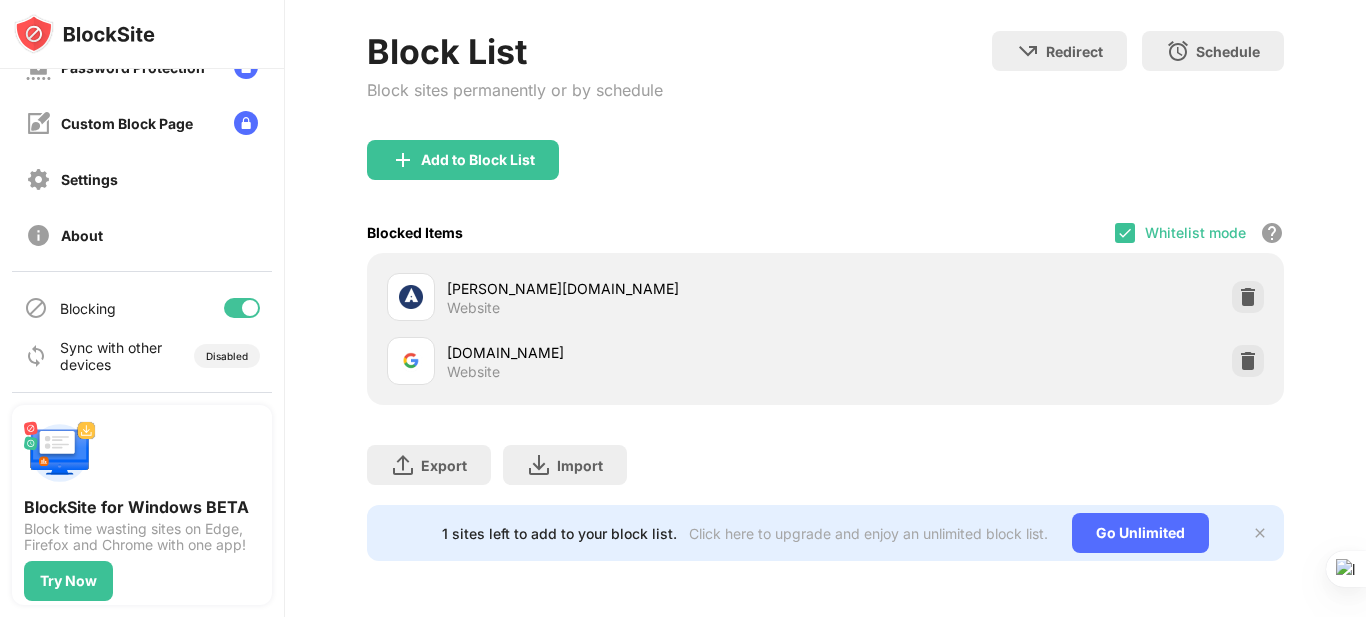 scroll, scrollTop: 109, scrollLeft: 12, axis: both 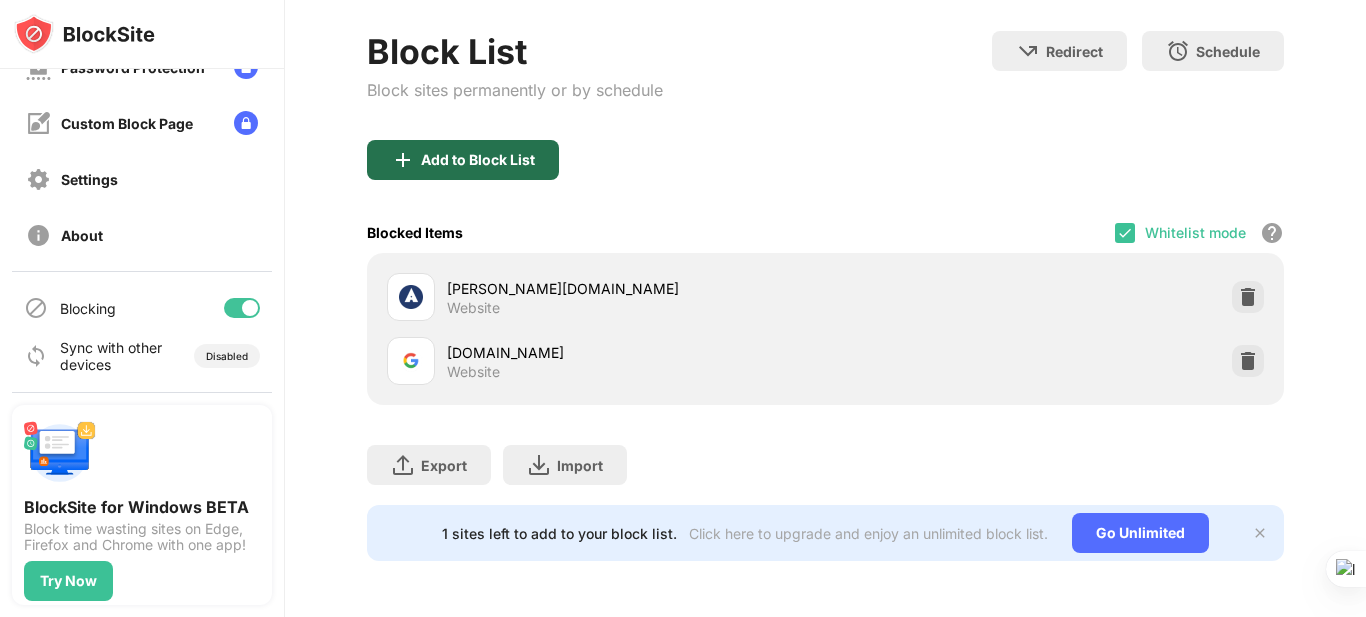 click on "Add to Block List" at bounding box center (478, 160) 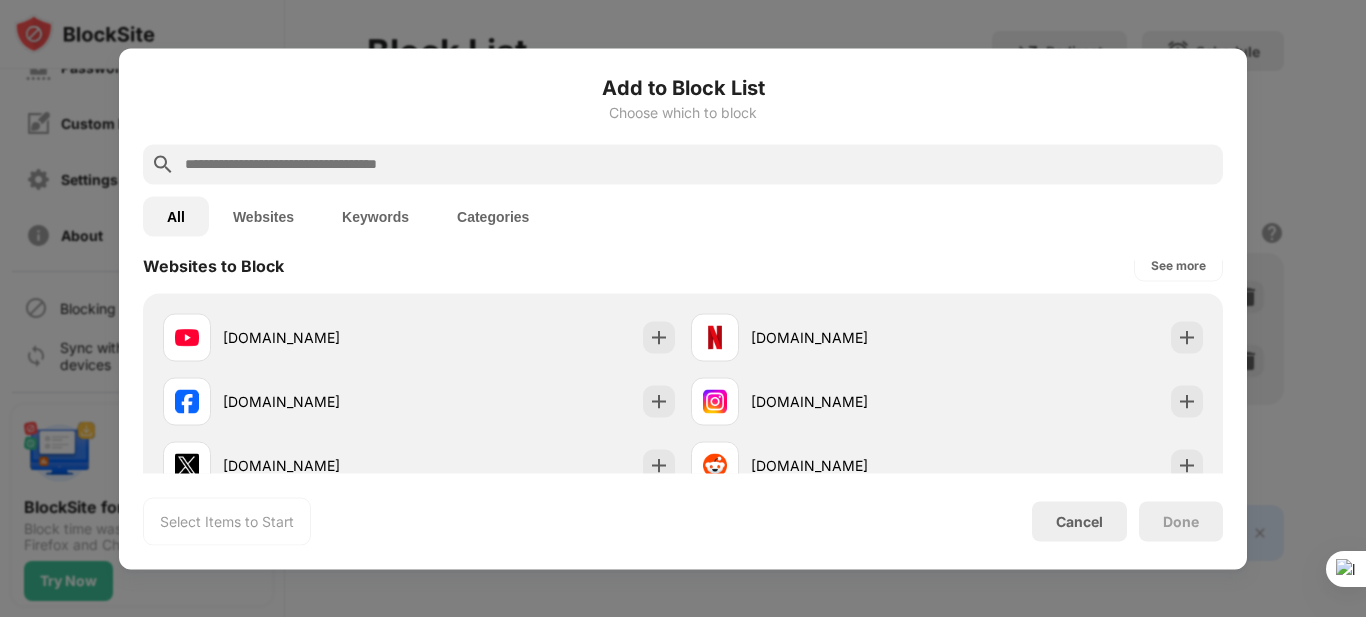 scroll, scrollTop: 315, scrollLeft: 0, axis: vertical 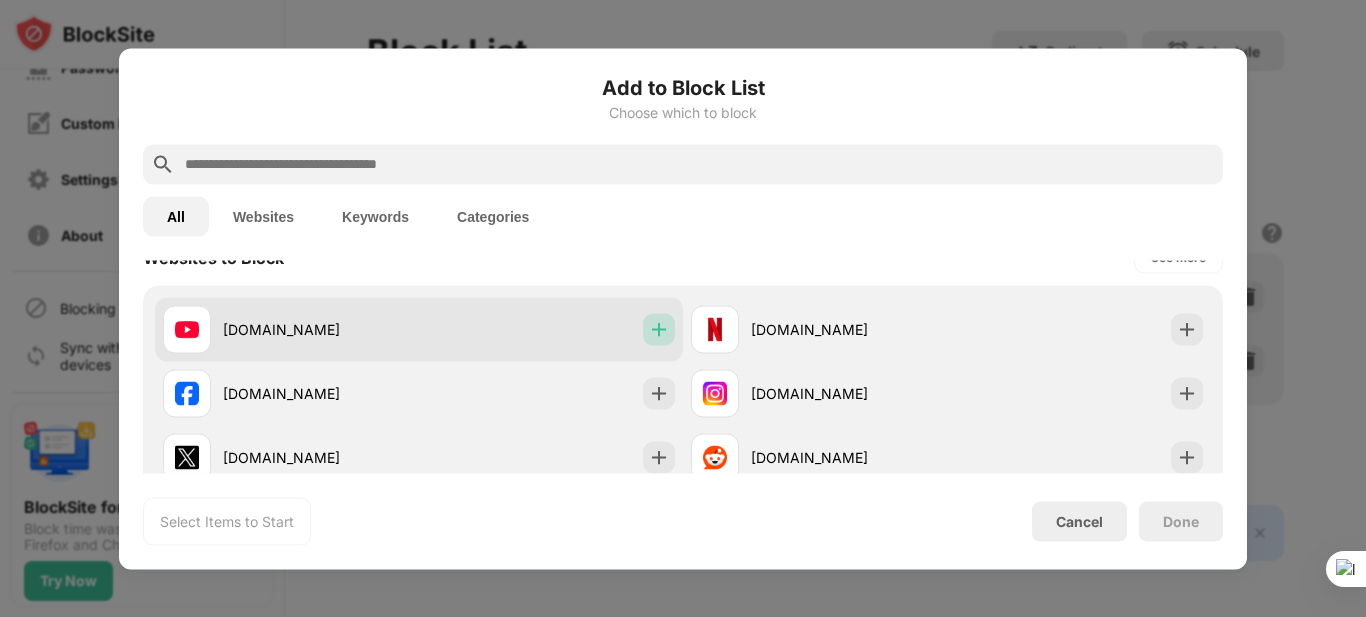 click at bounding box center (659, 329) 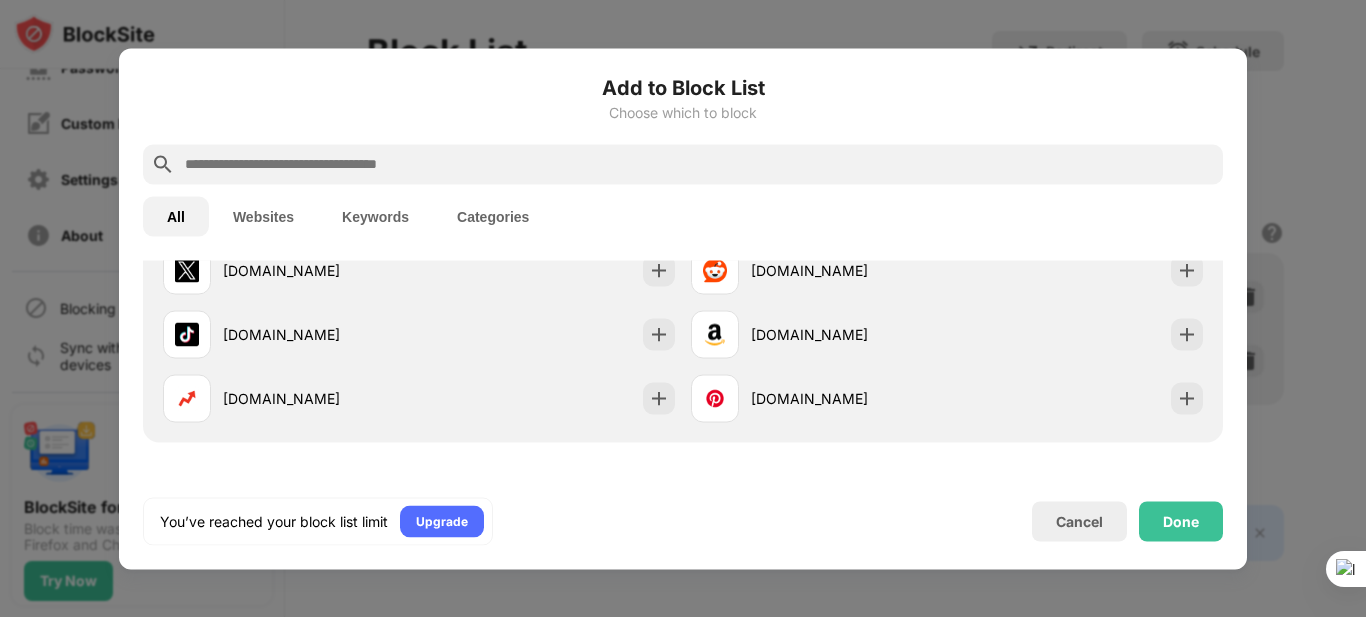 scroll, scrollTop: 507, scrollLeft: 0, axis: vertical 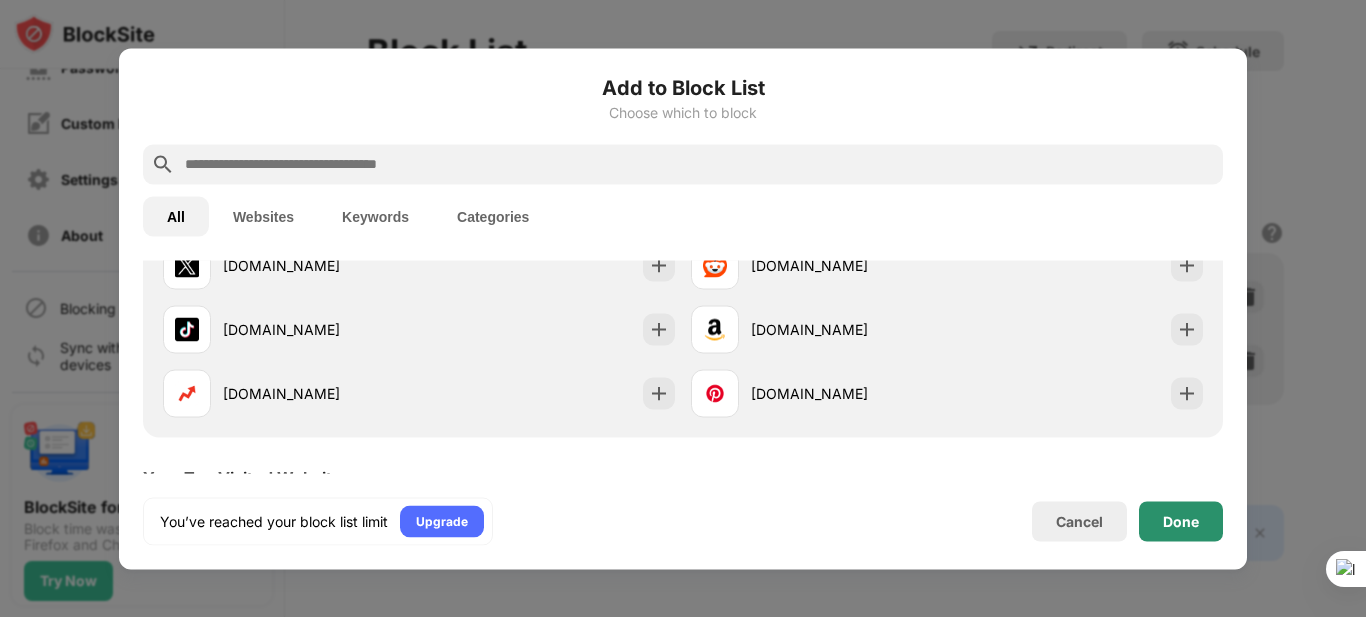 click on "Done" at bounding box center [1181, 521] 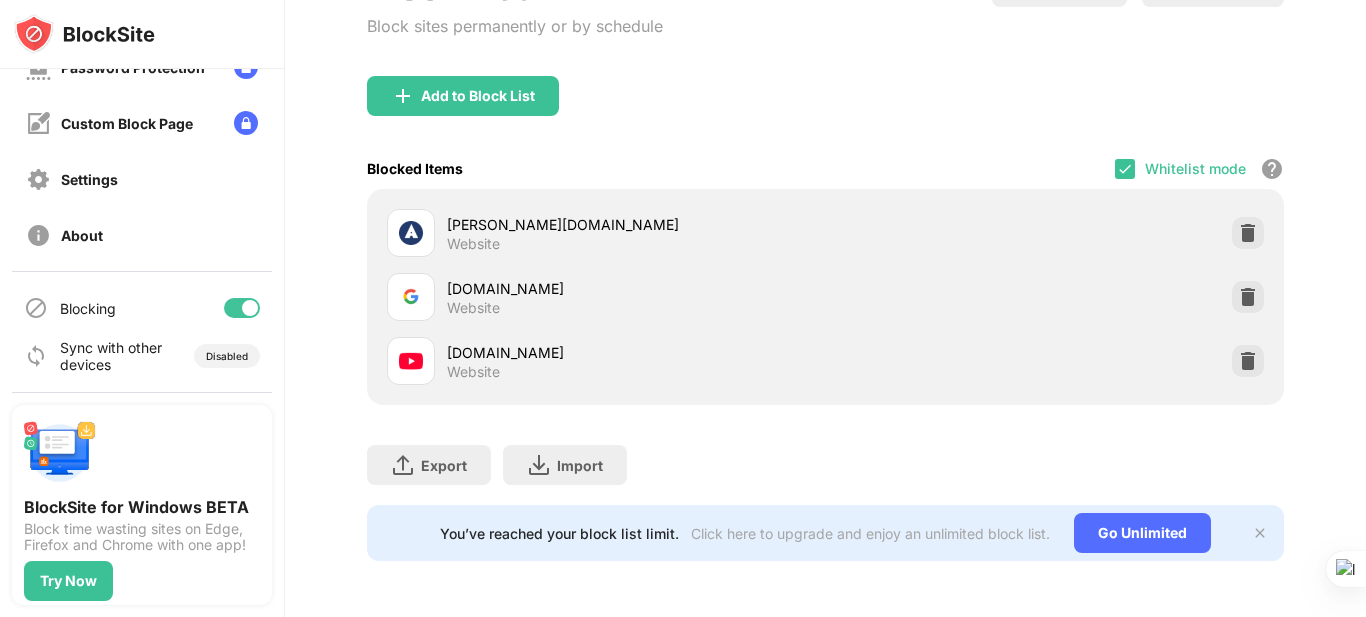 scroll, scrollTop: 0, scrollLeft: 12, axis: horizontal 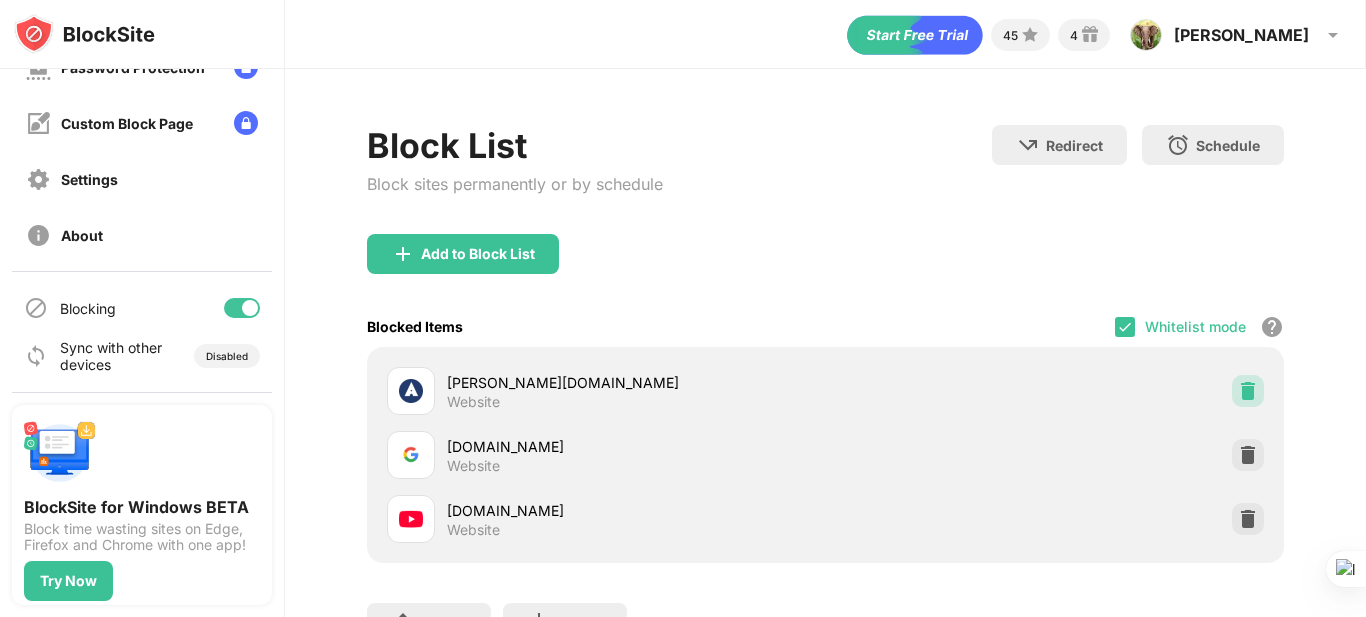 click at bounding box center (1248, 391) 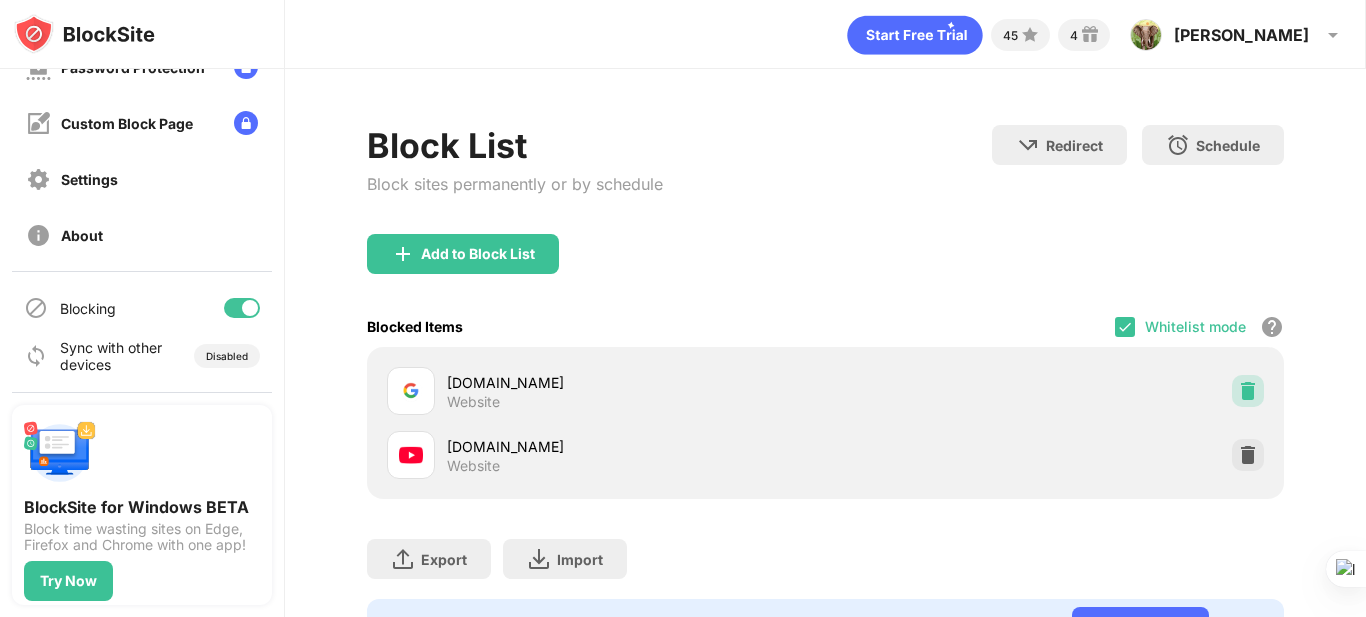click at bounding box center (1248, 391) 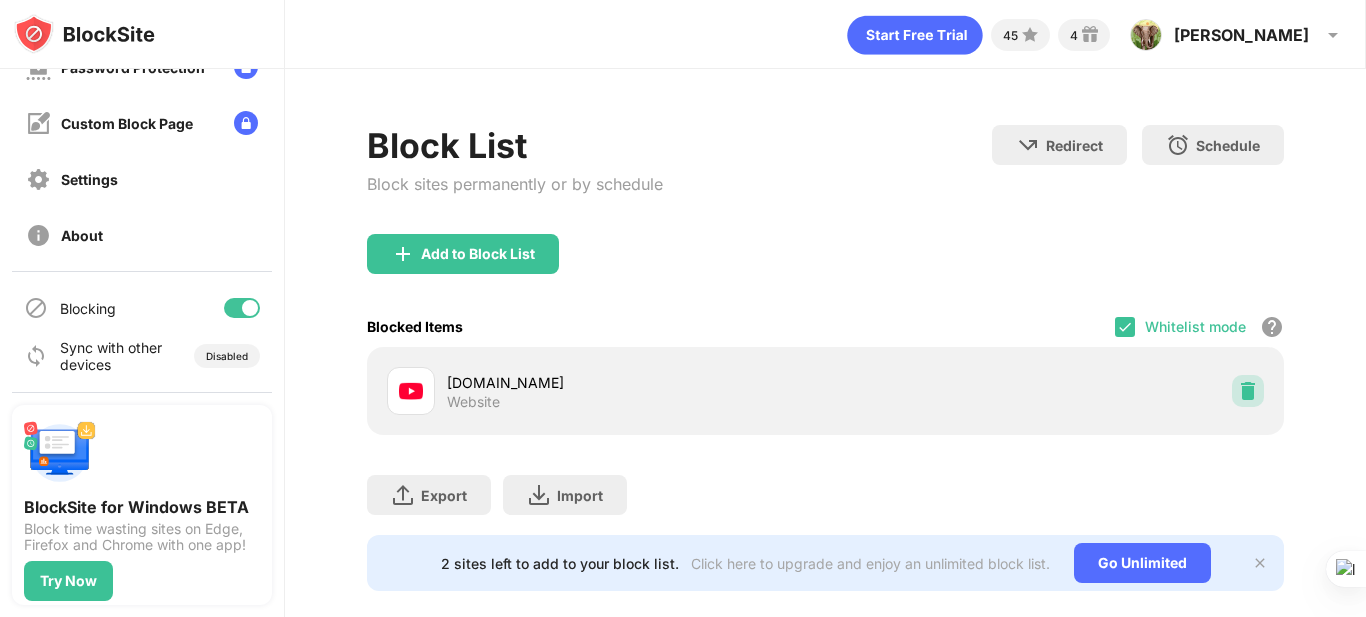 click at bounding box center (1248, 391) 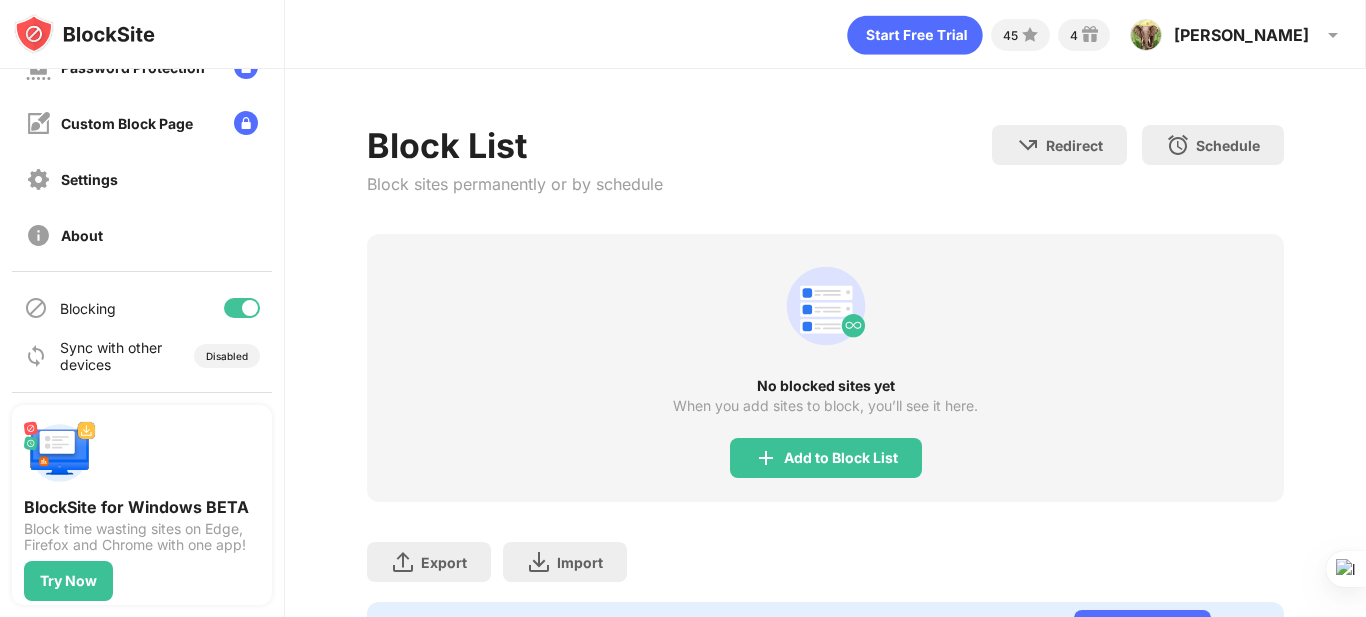 drag, startPoint x: 812, startPoint y: 433, endPoint x: 817, endPoint y: 446, distance: 13.928389 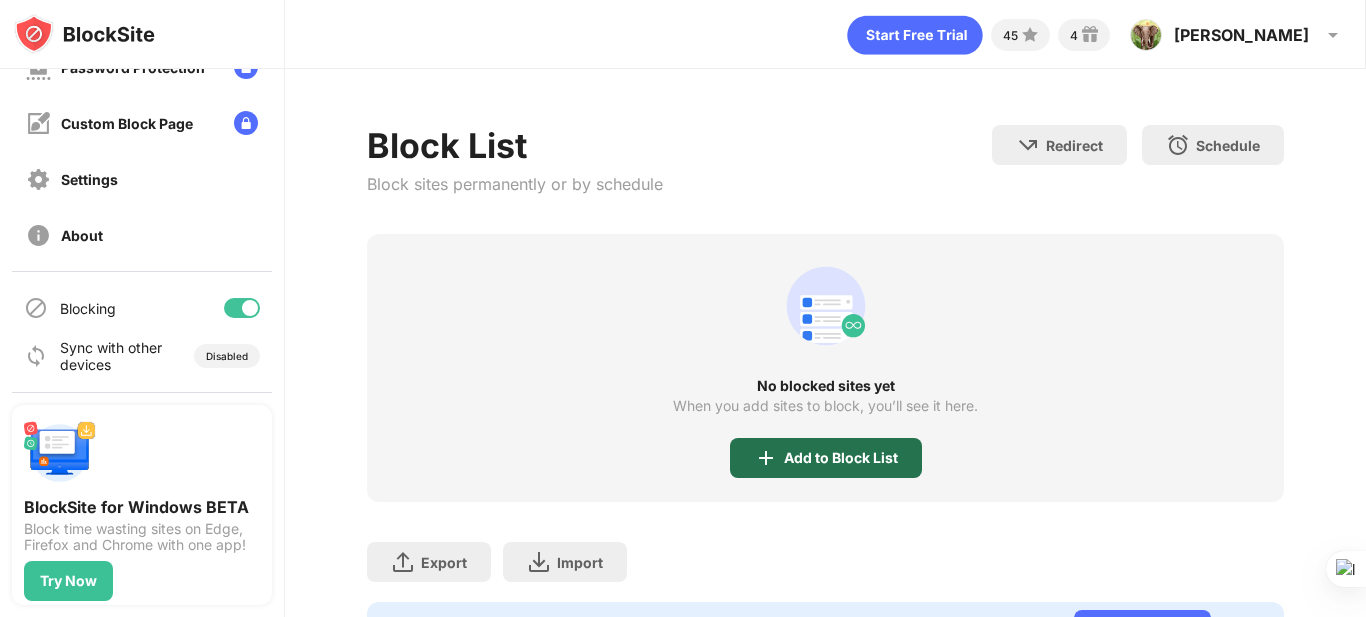 click on "Add to Block List" at bounding box center [826, 458] 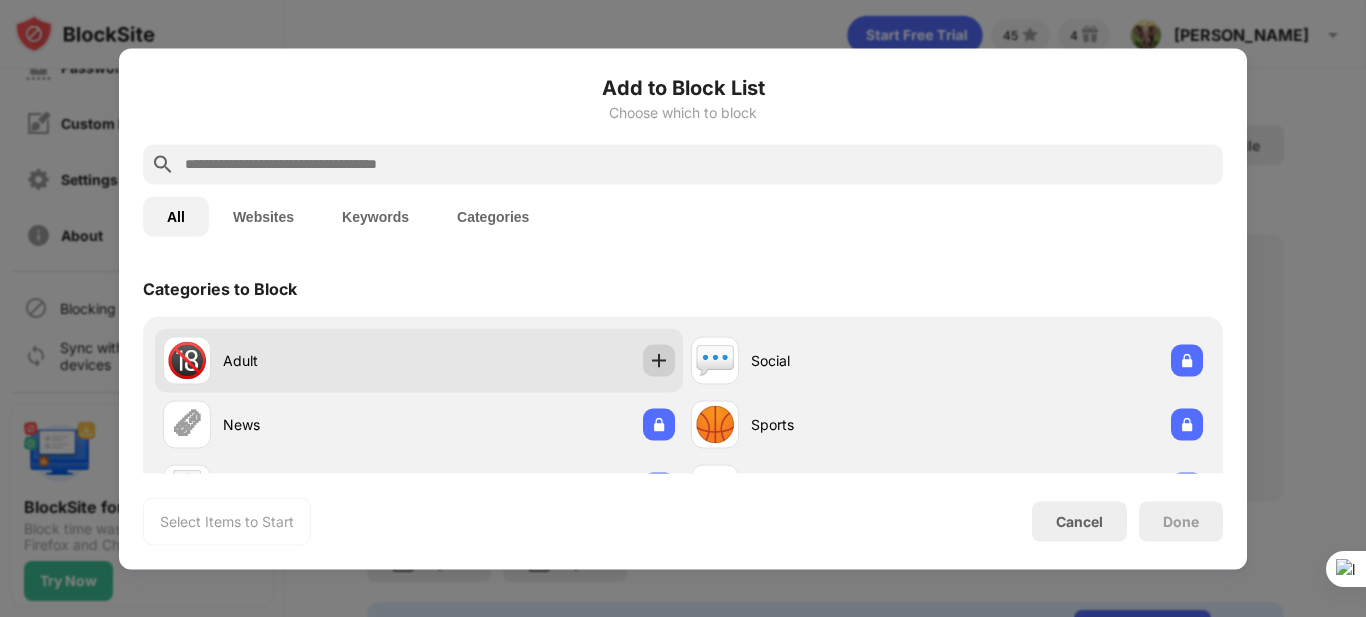 click at bounding box center (659, 360) 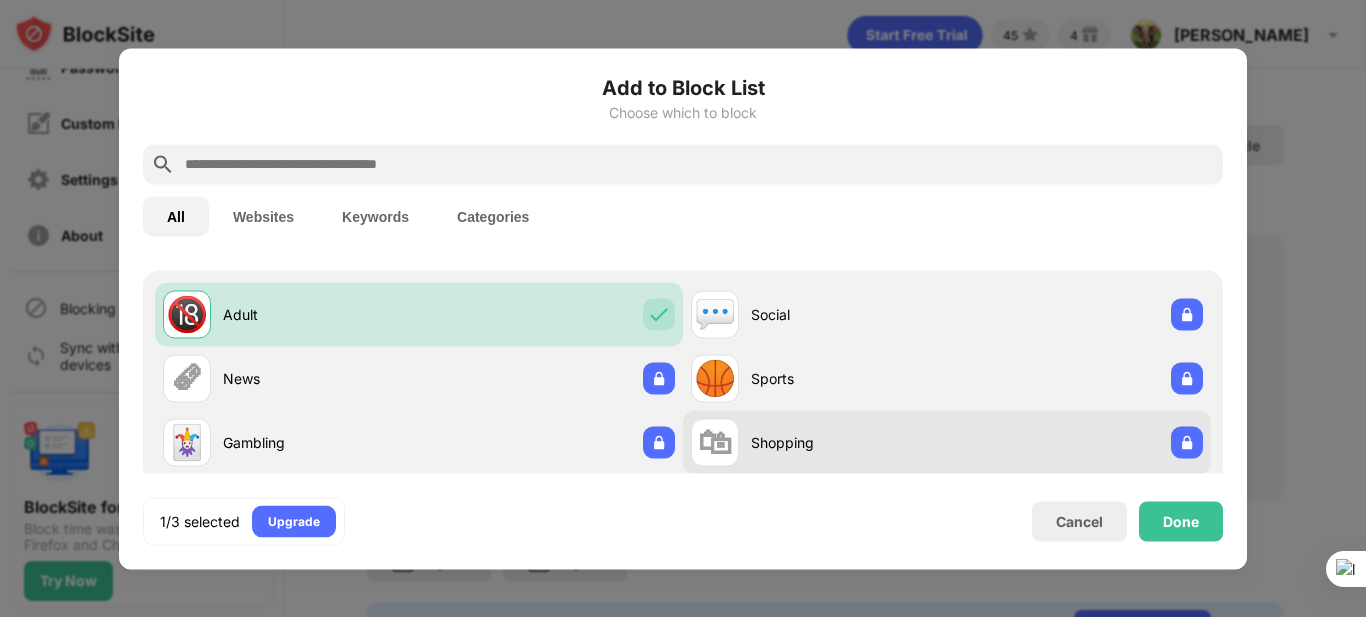 scroll, scrollTop: 30, scrollLeft: 0, axis: vertical 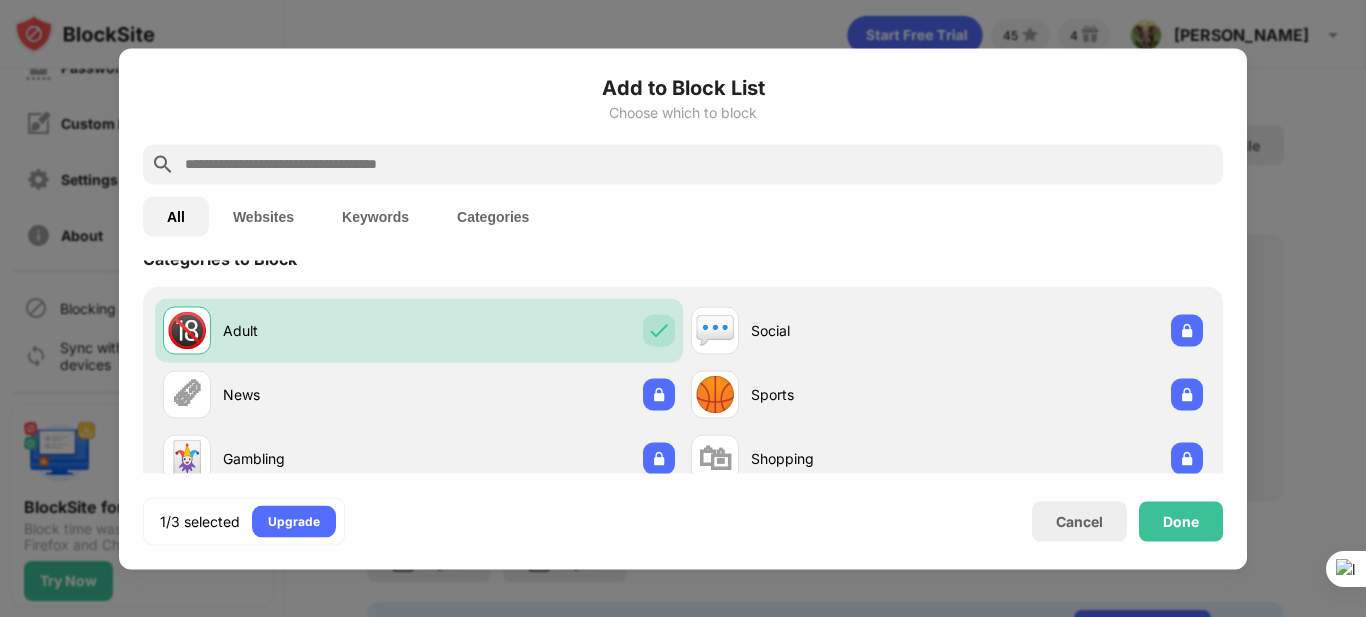 click at bounding box center [683, 164] 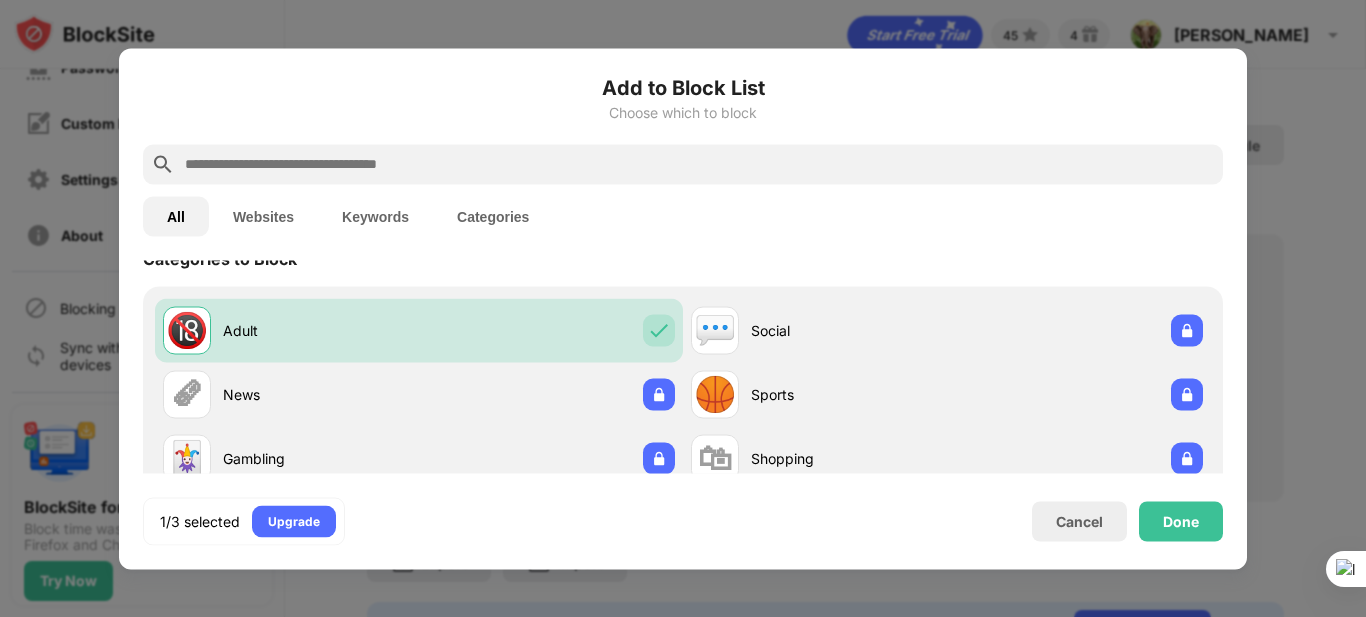 click on "Keywords" at bounding box center (375, 216) 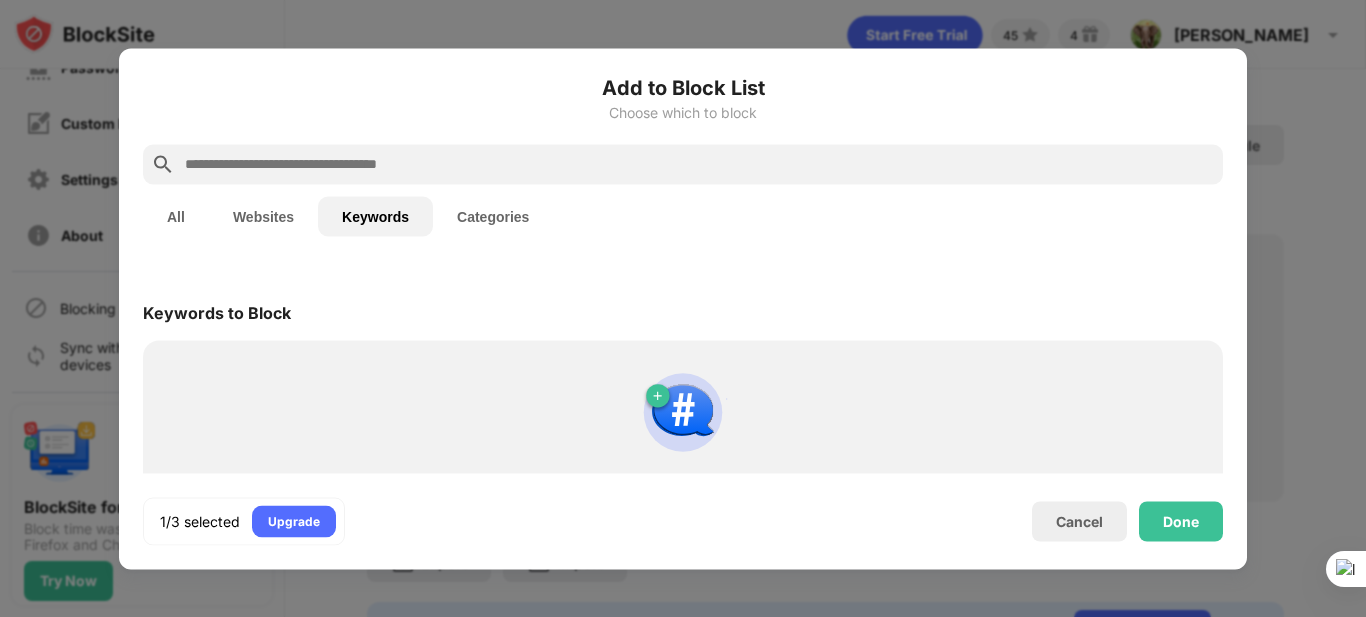 click on "Categories" at bounding box center [493, 216] 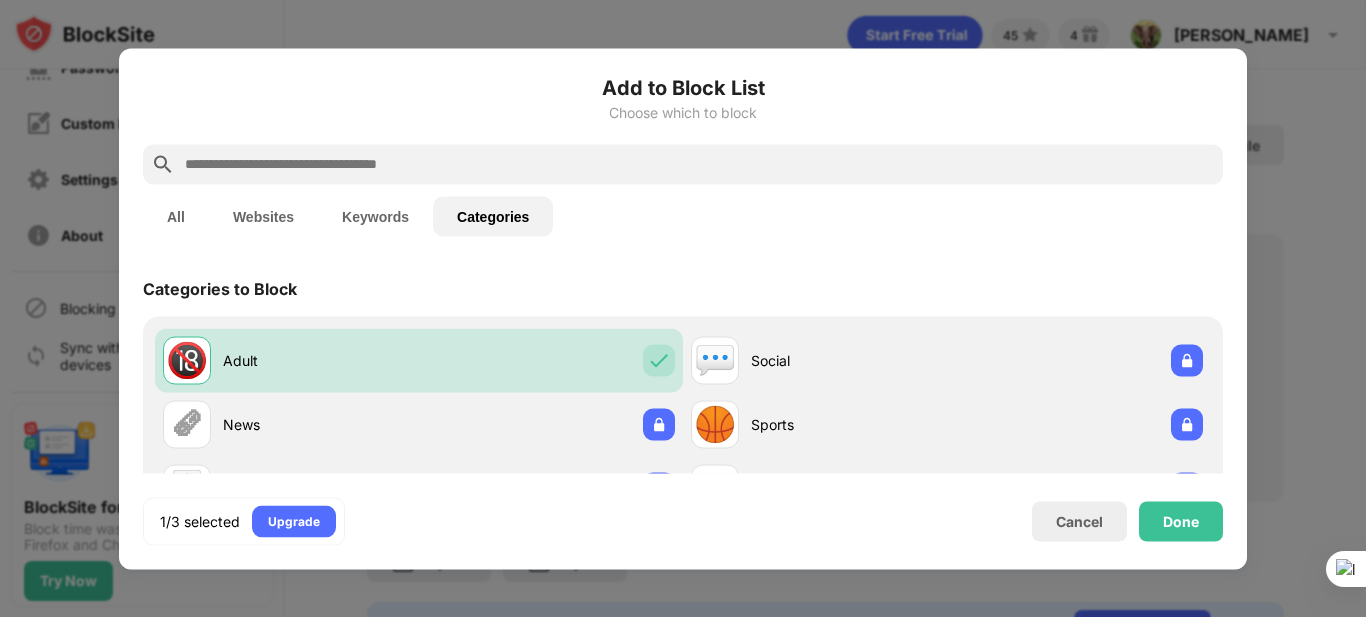 click on "Keywords" at bounding box center (375, 216) 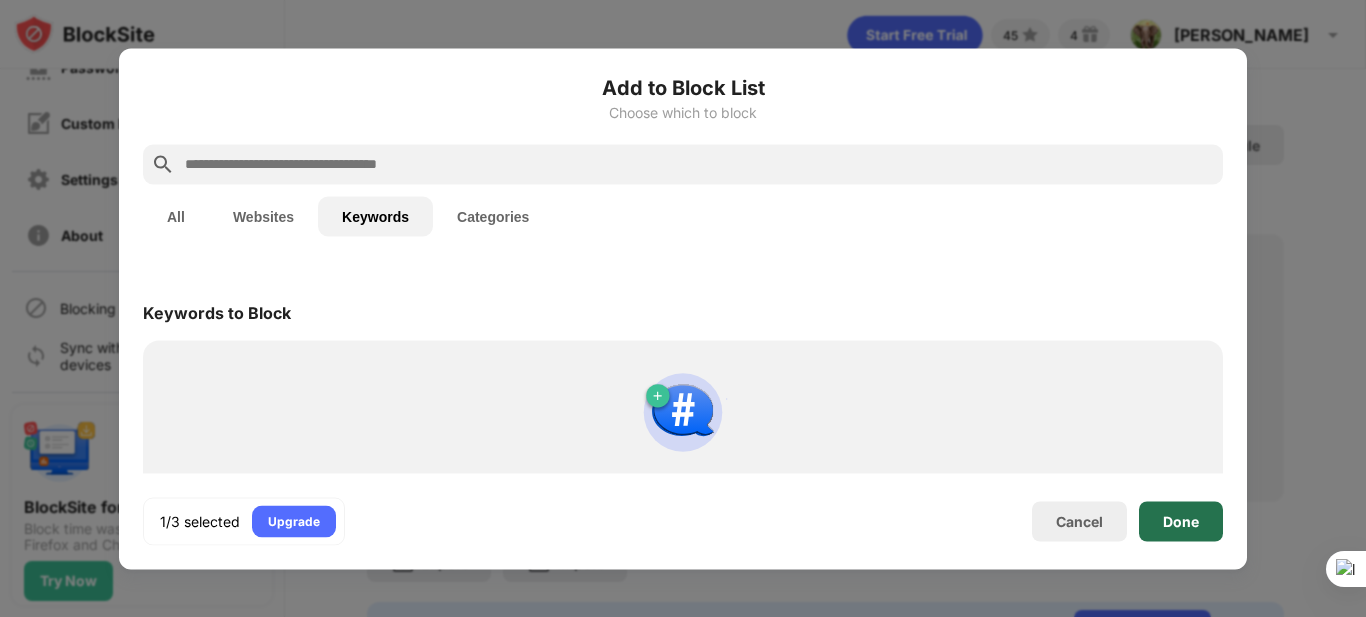 click on "Done" at bounding box center (1181, 521) 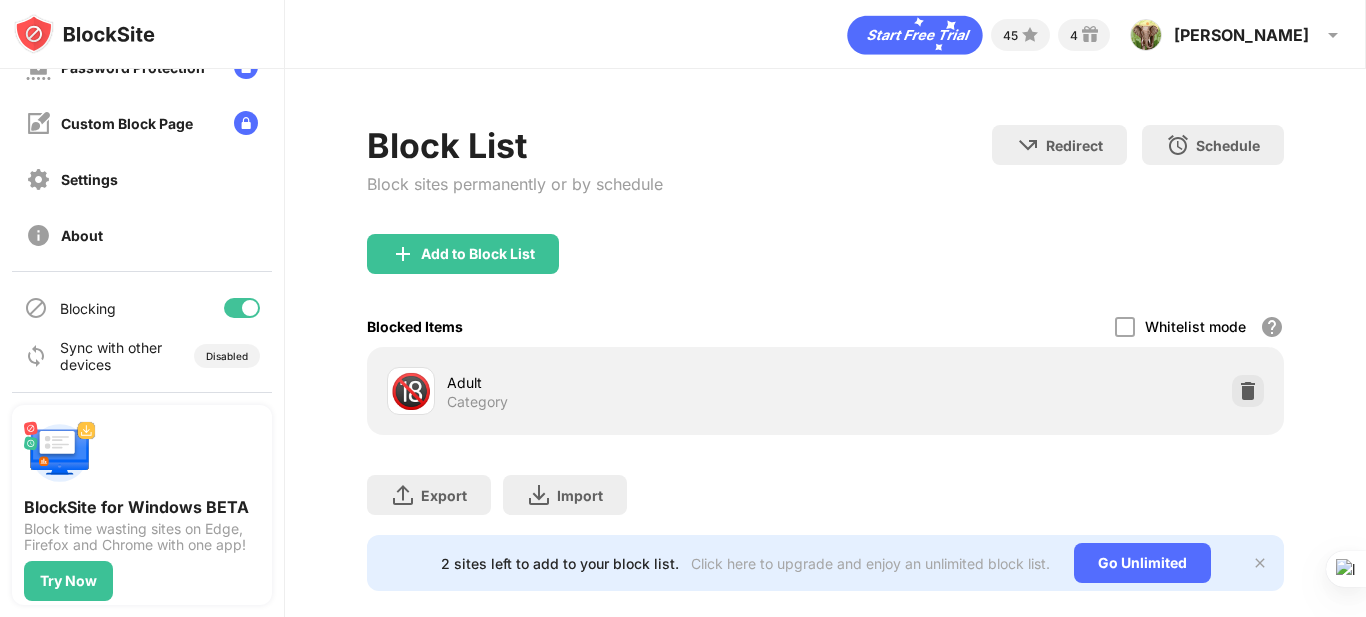 scroll, scrollTop: 45, scrollLeft: 12, axis: both 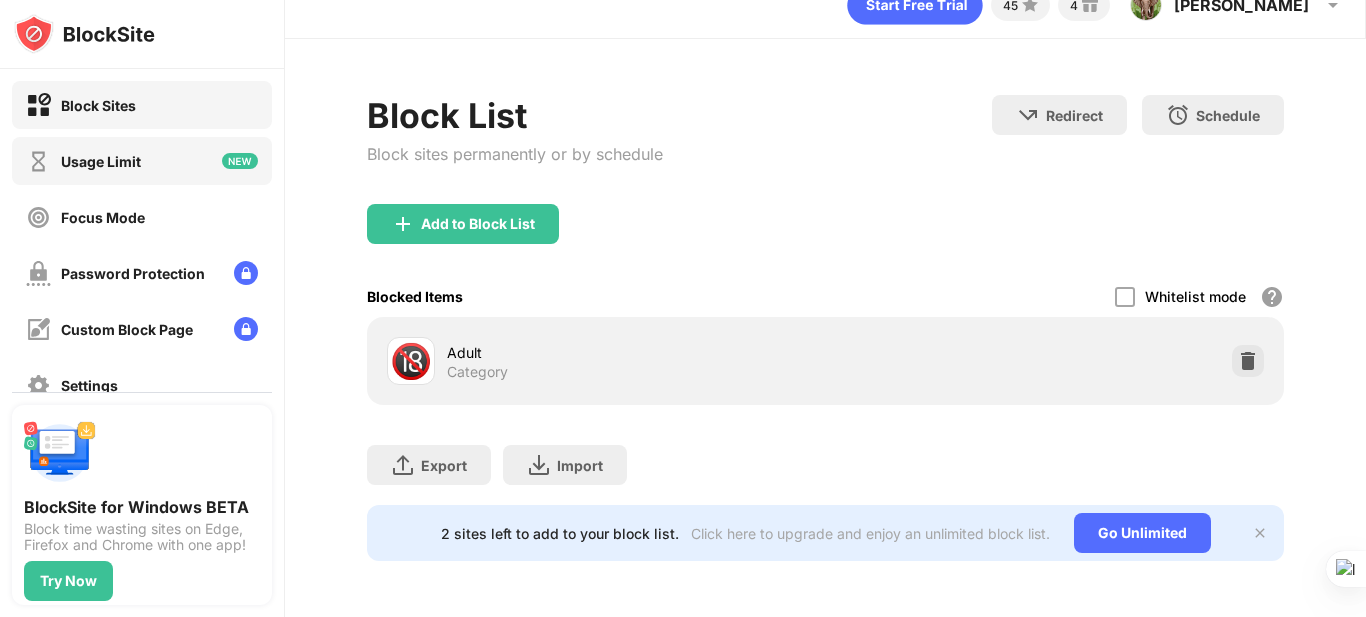 click on "Usage Limit" at bounding box center (142, 161) 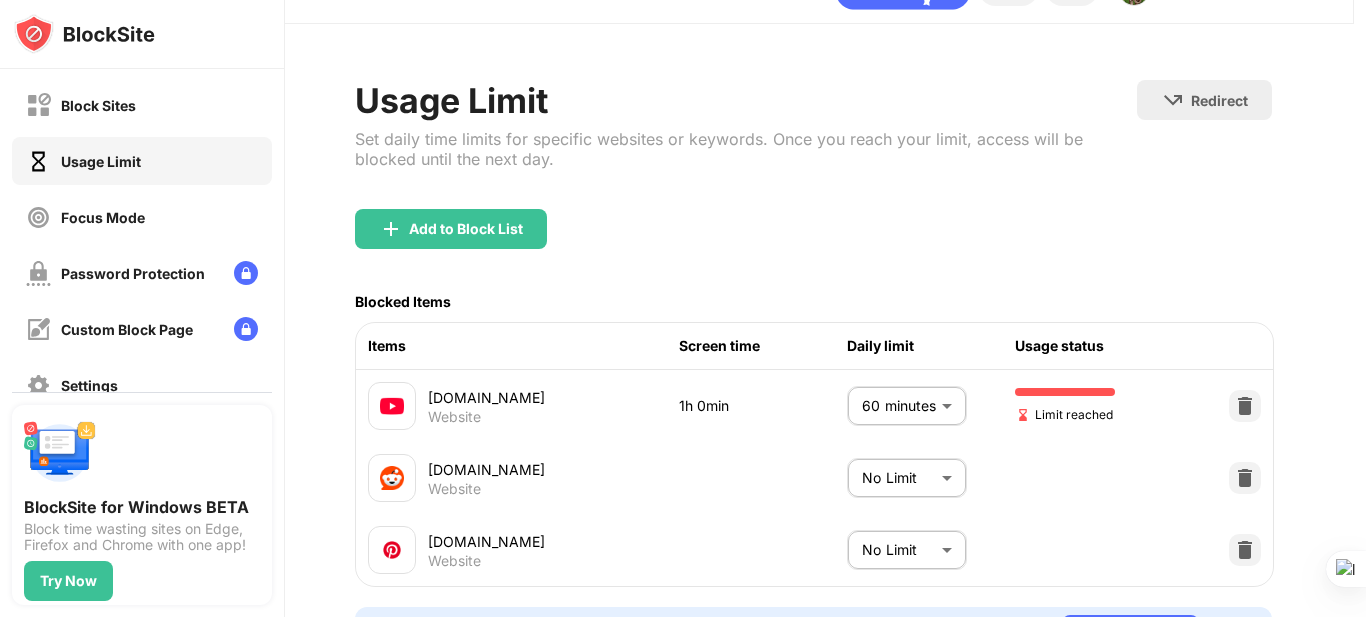 scroll, scrollTop: 90, scrollLeft: 12, axis: both 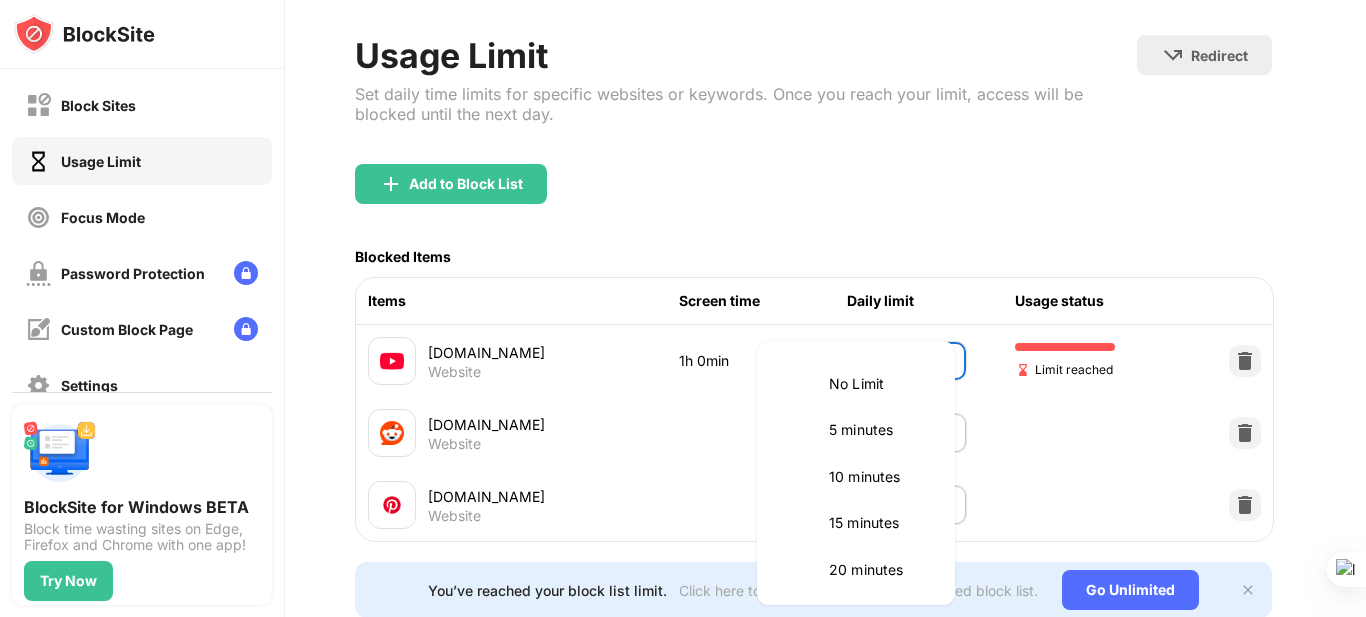 click on "Block Sites Usage Limit Focus Mode Password Protection Custom Block Page Settings About Blocking Sync with other devices Disabled BlockSite for Windows BETA Block time wasting sites on Edge, Firefox and Chrome with one app! Try Now 45 4 Divyansh Divyansh Tripathi View Account Insights Premium Rewards Settings Support Log Out Usage Limit Set daily time limits for specific websites or keywords. Once you reach your limit, access will be blocked until the next day. Redirect Choose a site to be redirected to when blocking is active Add to Block List Blocked Items Items Screen time Daily limit Usage status youtube.com Website 1h 0min 60 minutes ** ​ Limit reached reddit.com Website No Limit ******** ​ pinterest.com Website No Limit ******** ​ You’ve reached your block list limit. Click here to upgrade and enjoy an unlimited block list. Go Unlimited
No Limit 5 minutes 10 minutes 15 minutes 20 minutes 25 minutes 30 minutes 35 minutes 40 minutes 45 minutes 50 minutes 55 minutes 60 minutes 1.5 hours" at bounding box center (683, 308) 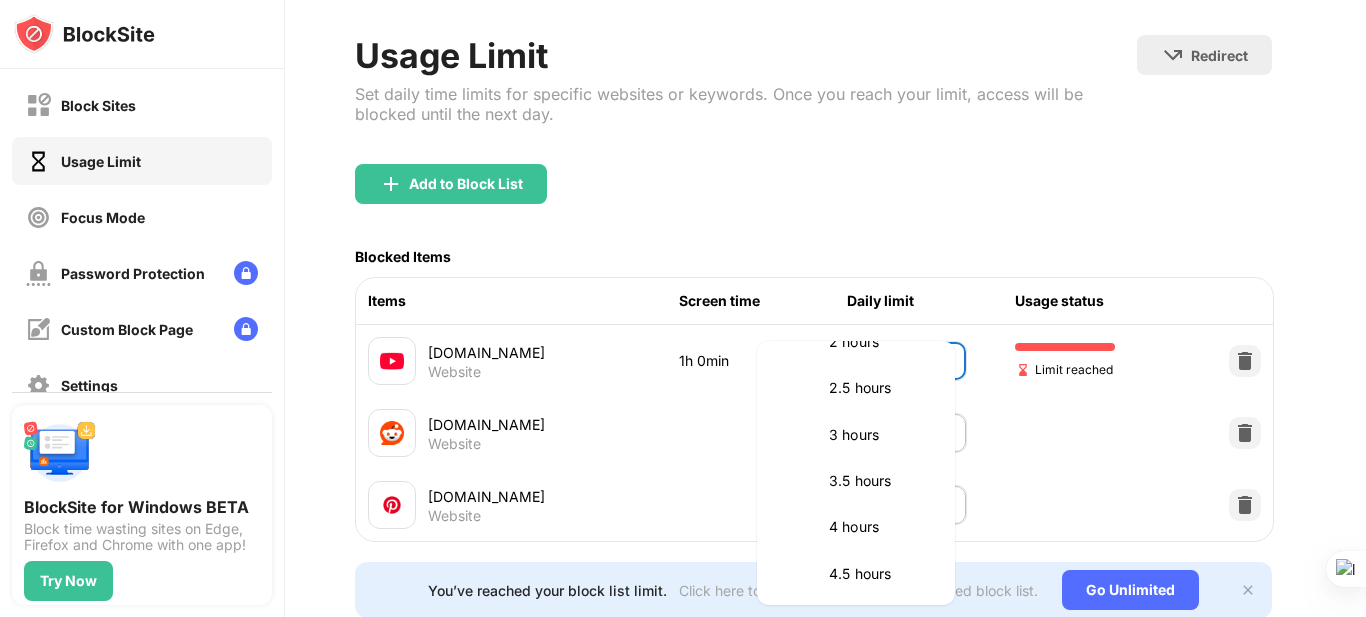 scroll, scrollTop: 637, scrollLeft: 0, axis: vertical 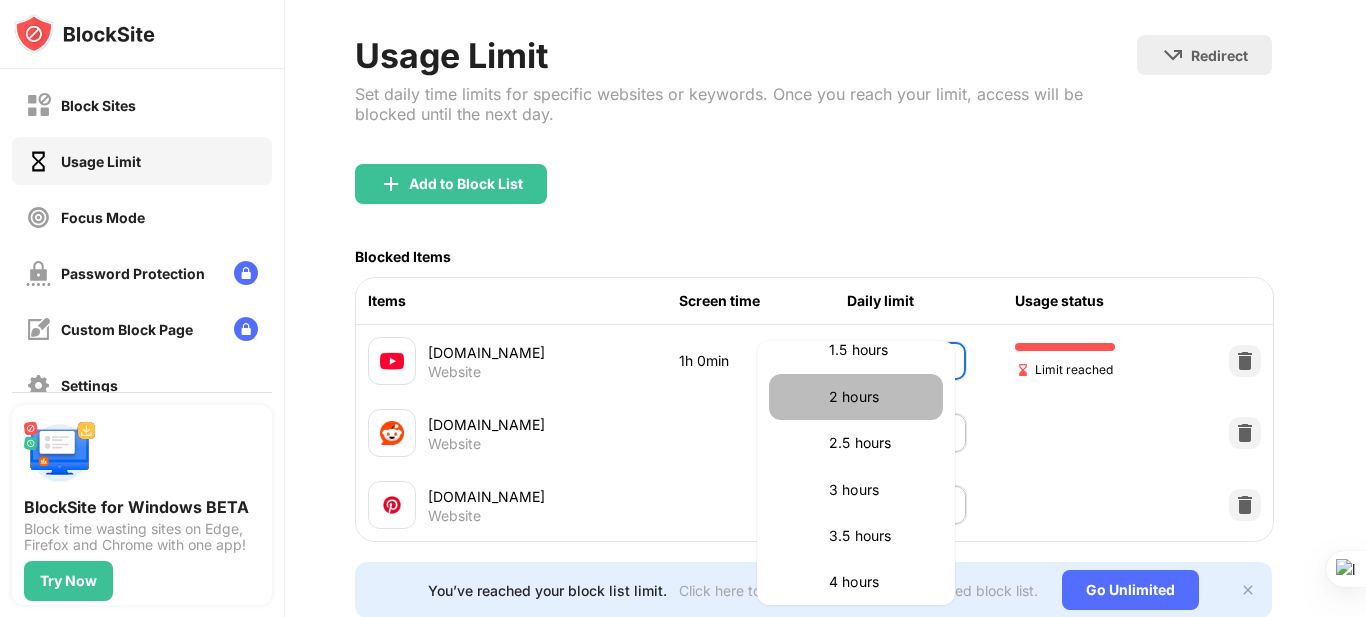 click on "2 hours" at bounding box center [880, 397] 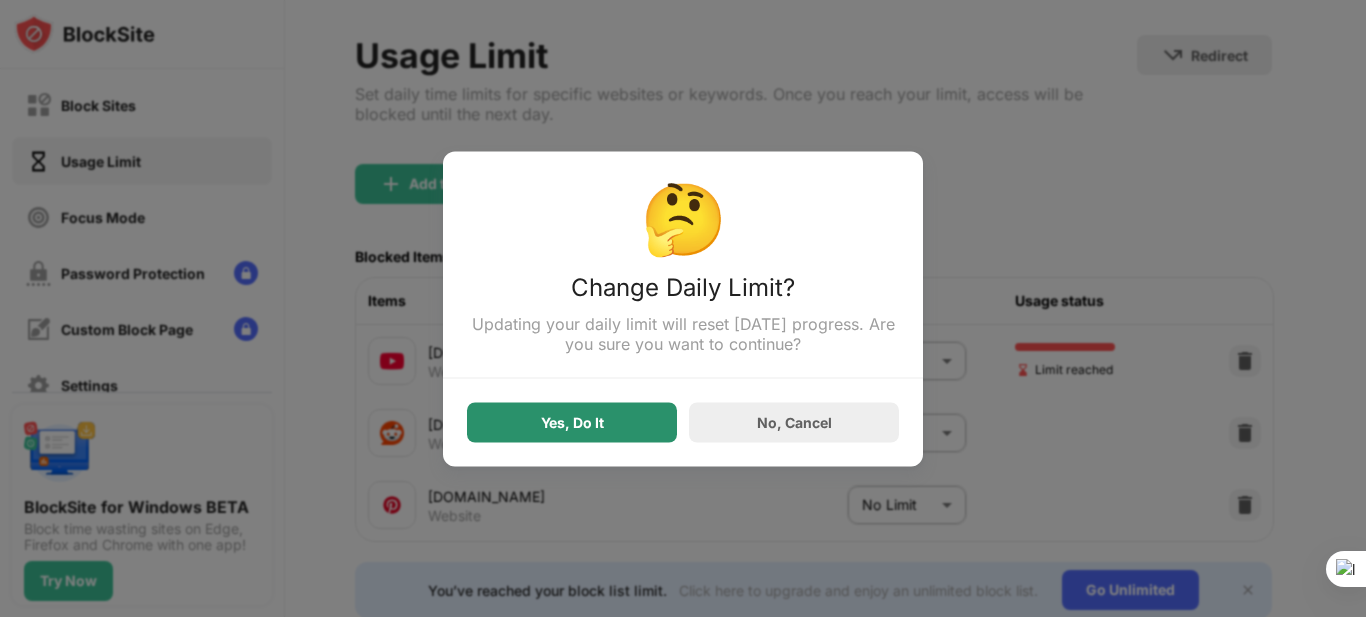 click on "Yes, Do It" at bounding box center (572, 422) 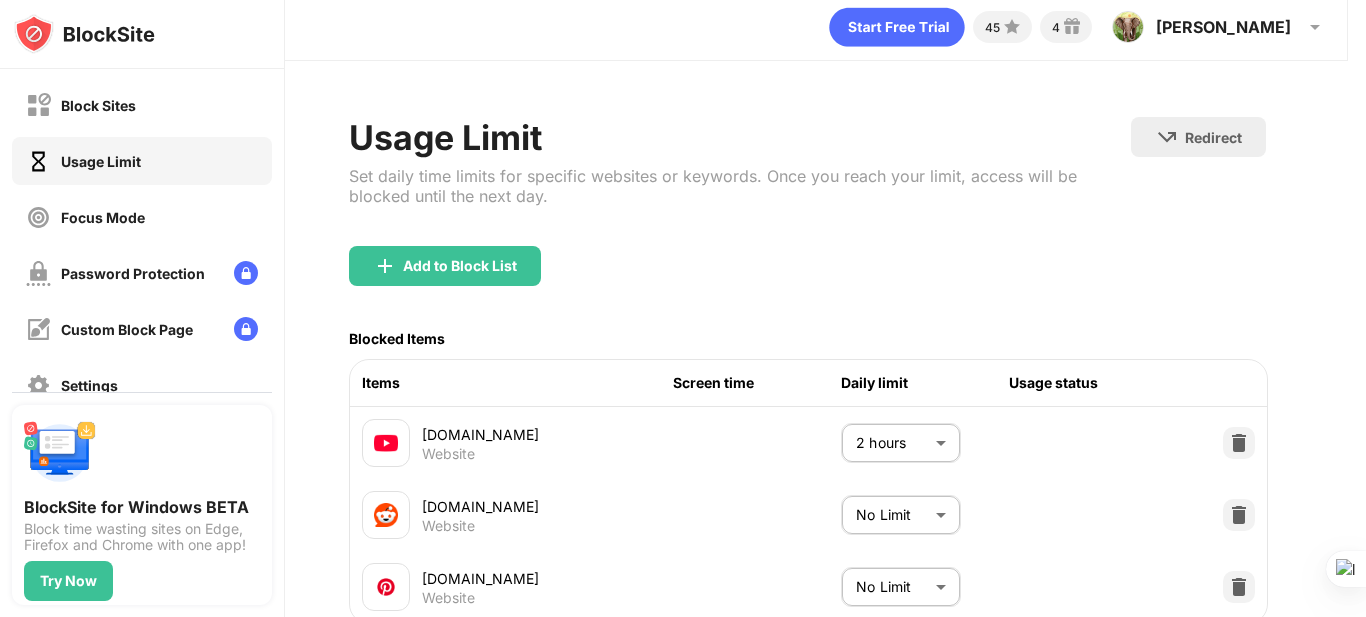 scroll, scrollTop: 0, scrollLeft: 18, axis: horizontal 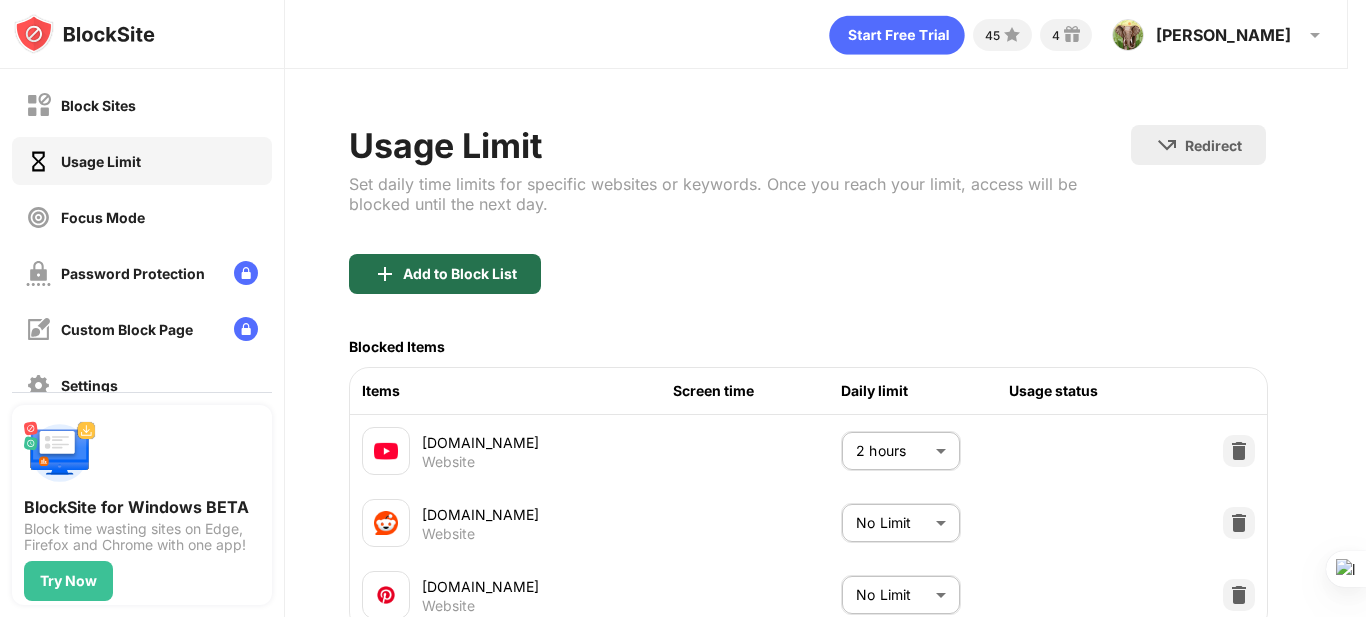 click on "Add to Block List" at bounding box center [460, 274] 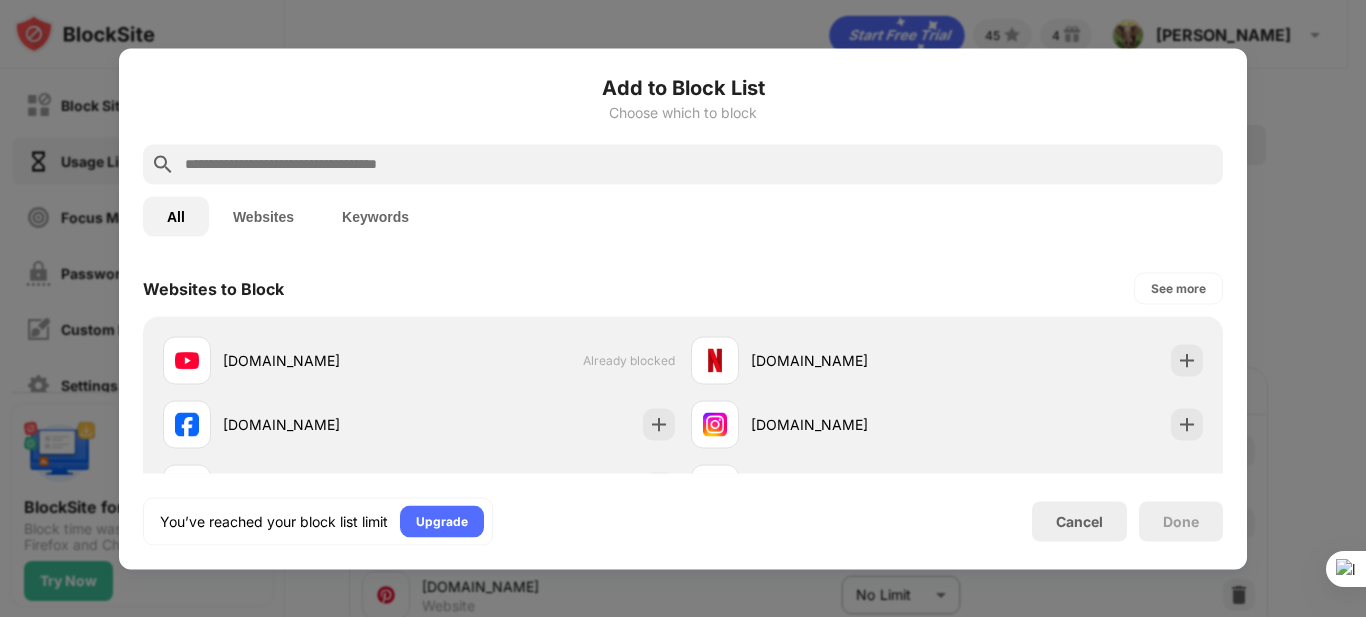 click at bounding box center [683, 308] 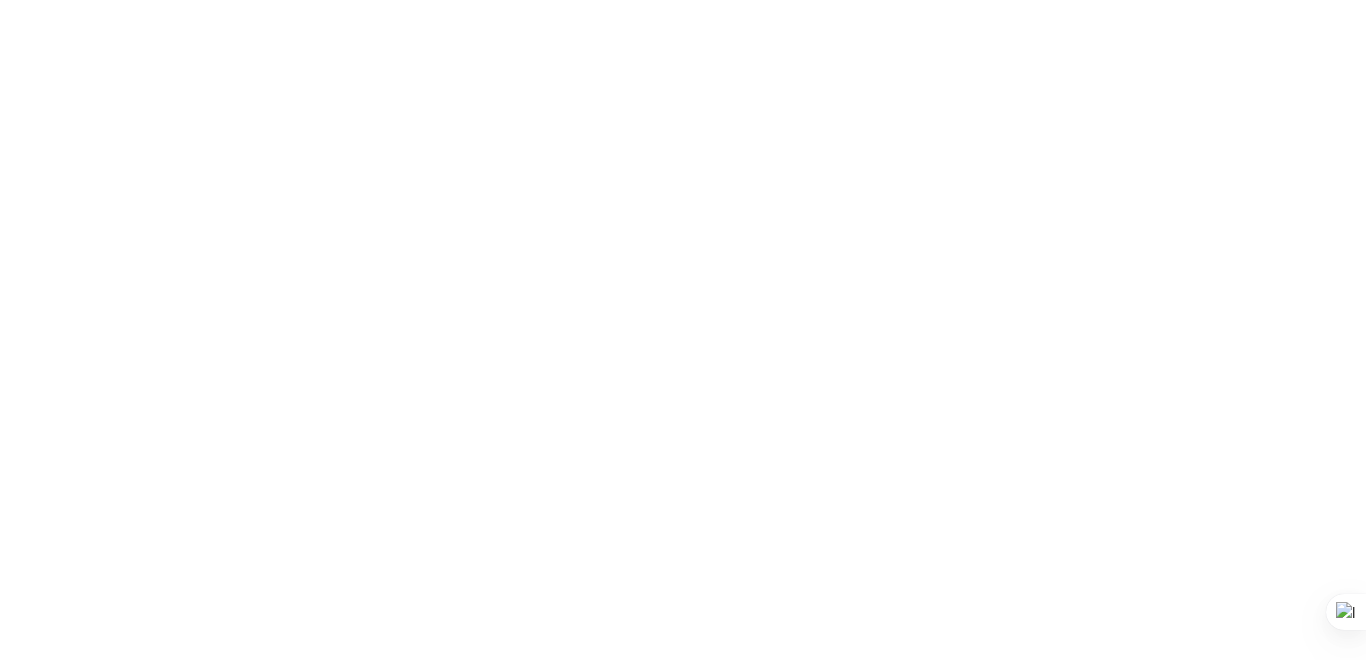 scroll, scrollTop: 0, scrollLeft: 0, axis: both 